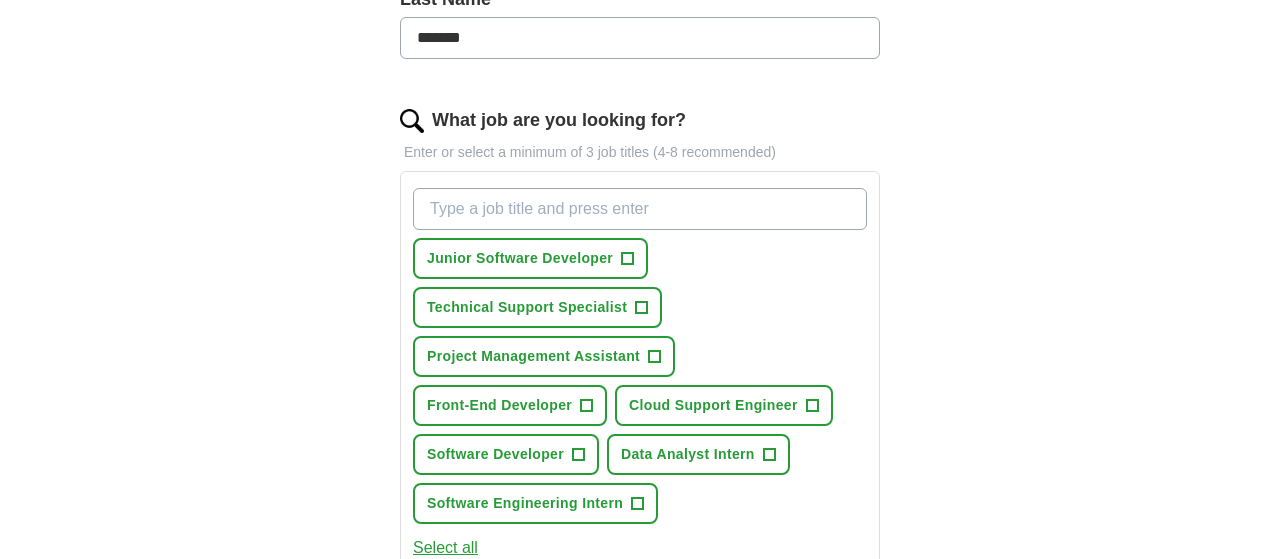 scroll, scrollTop: 564, scrollLeft: 0, axis: vertical 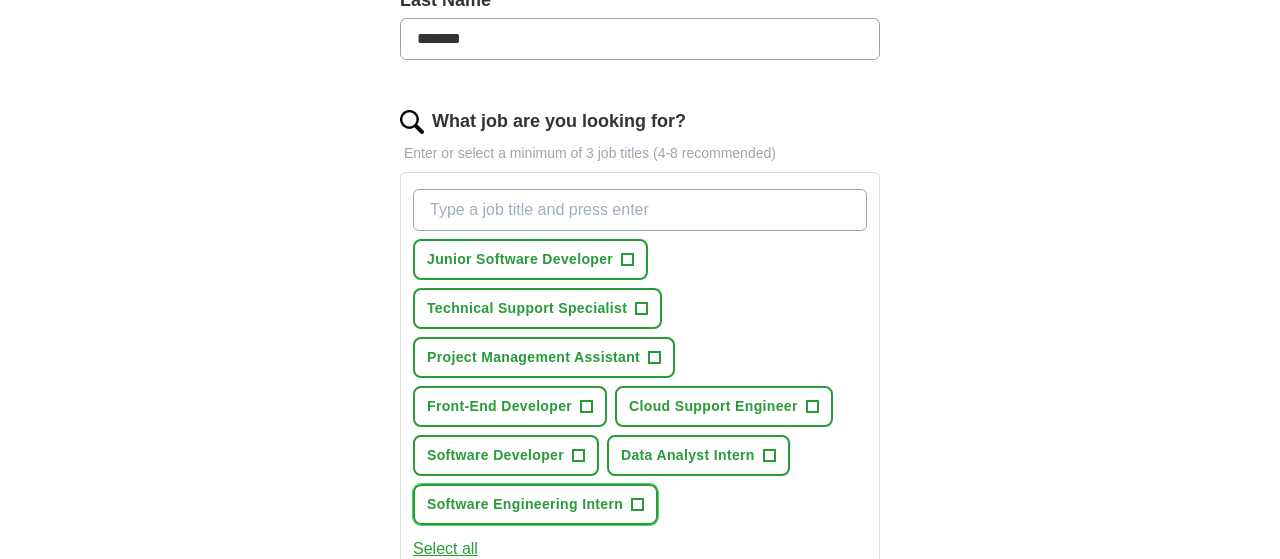 click on "+" at bounding box center [638, 505] 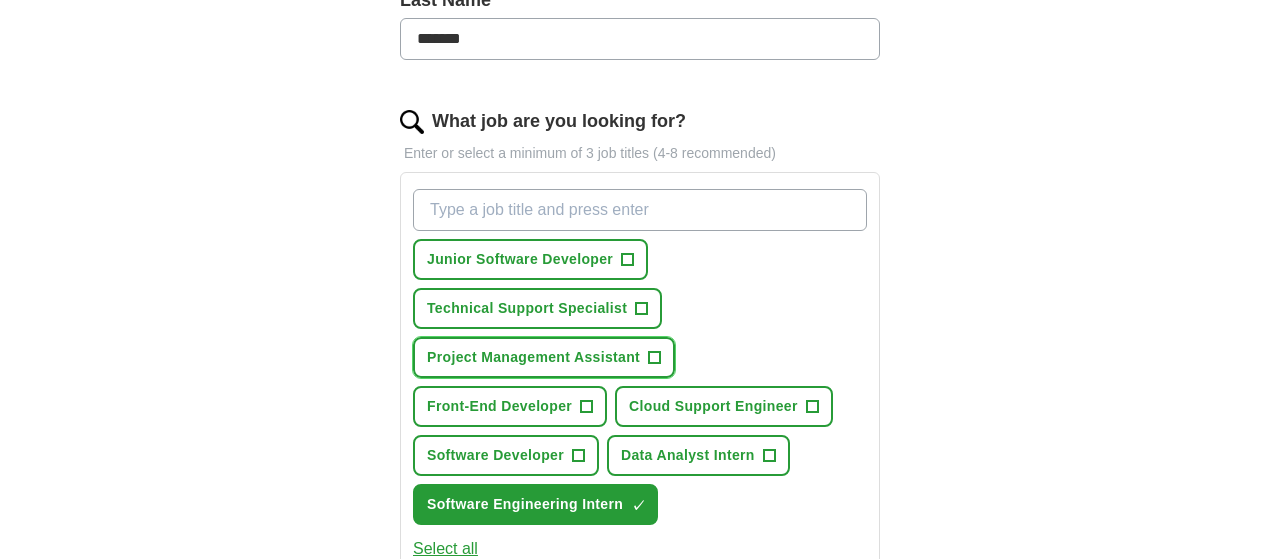 click on "Project Management Assistant +" at bounding box center [544, 357] 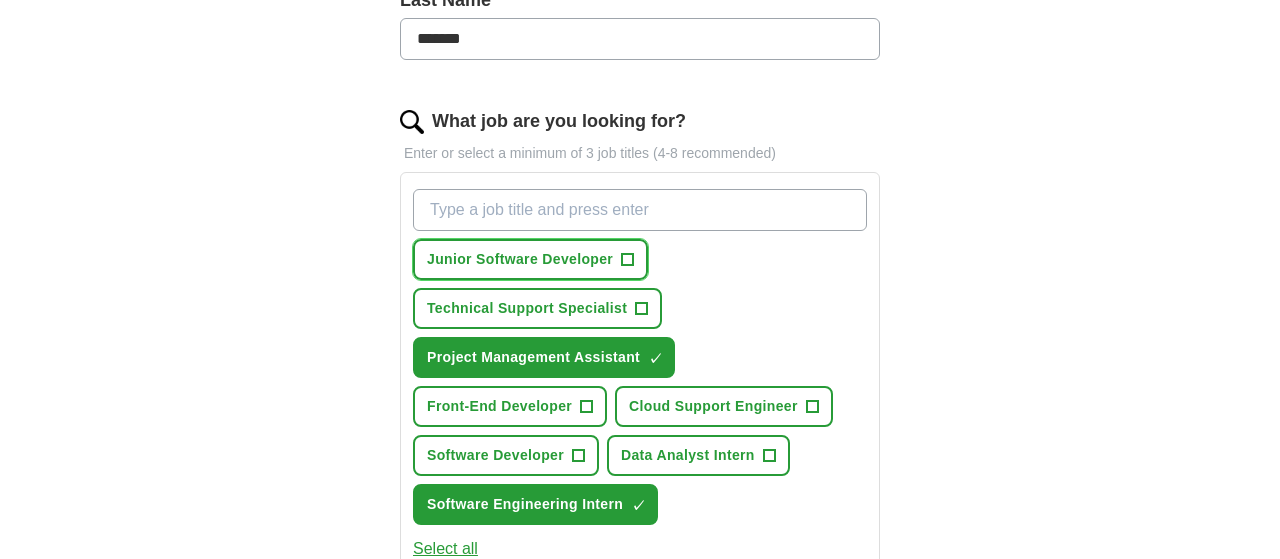 click on "Junior Software Developer" at bounding box center (520, 259) 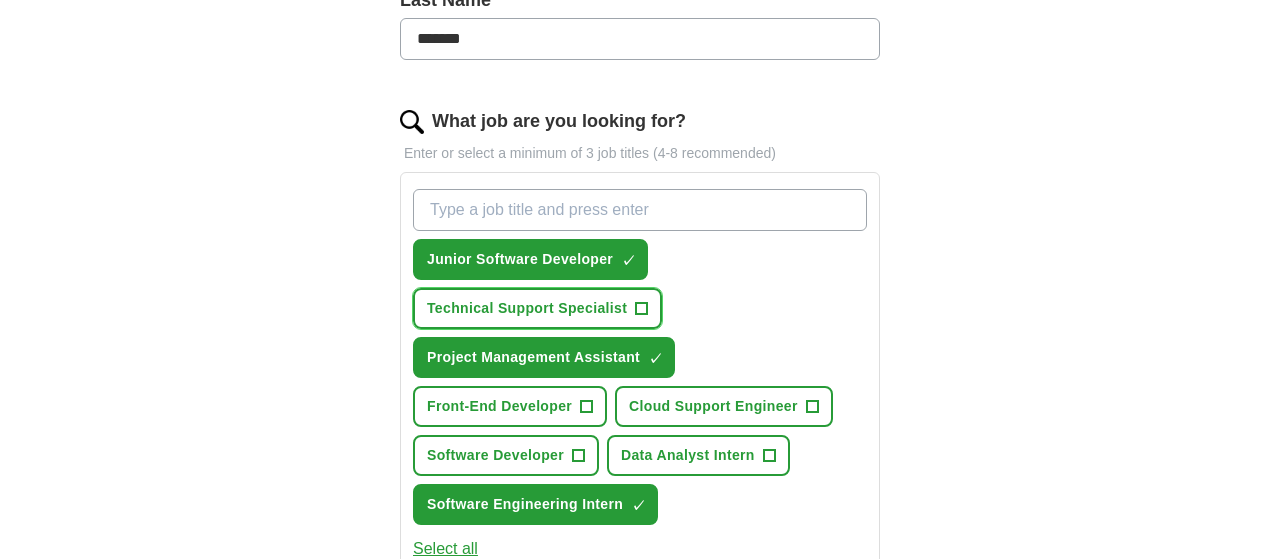 click on "Technical Support Specialist" at bounding box center [527, 308] 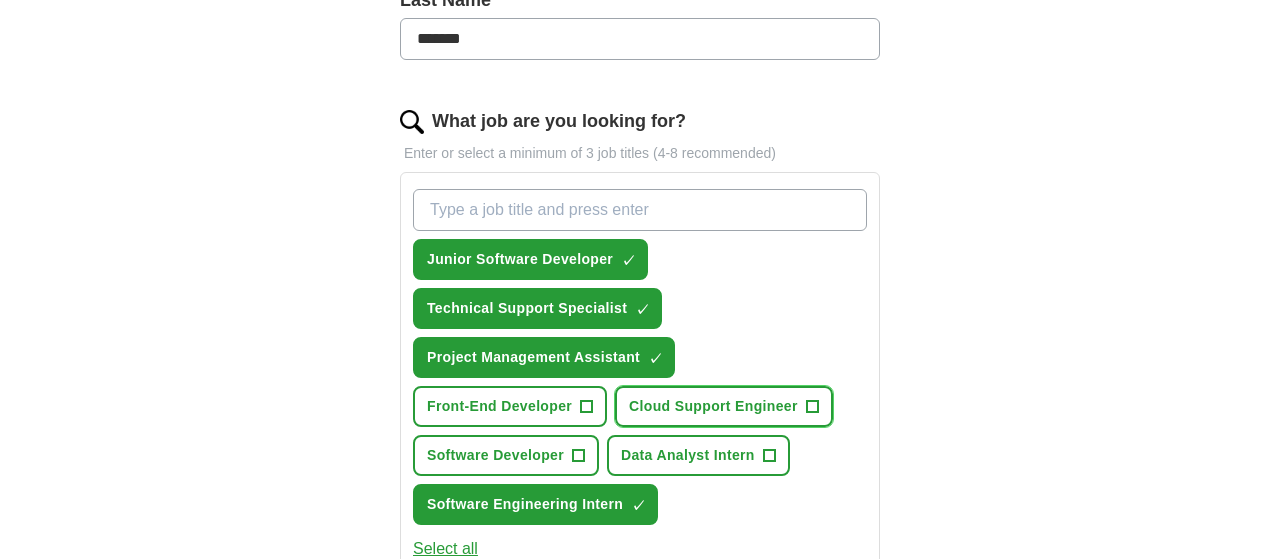 click on "Cloud Support Engineer" at bounding box center [713, 406] 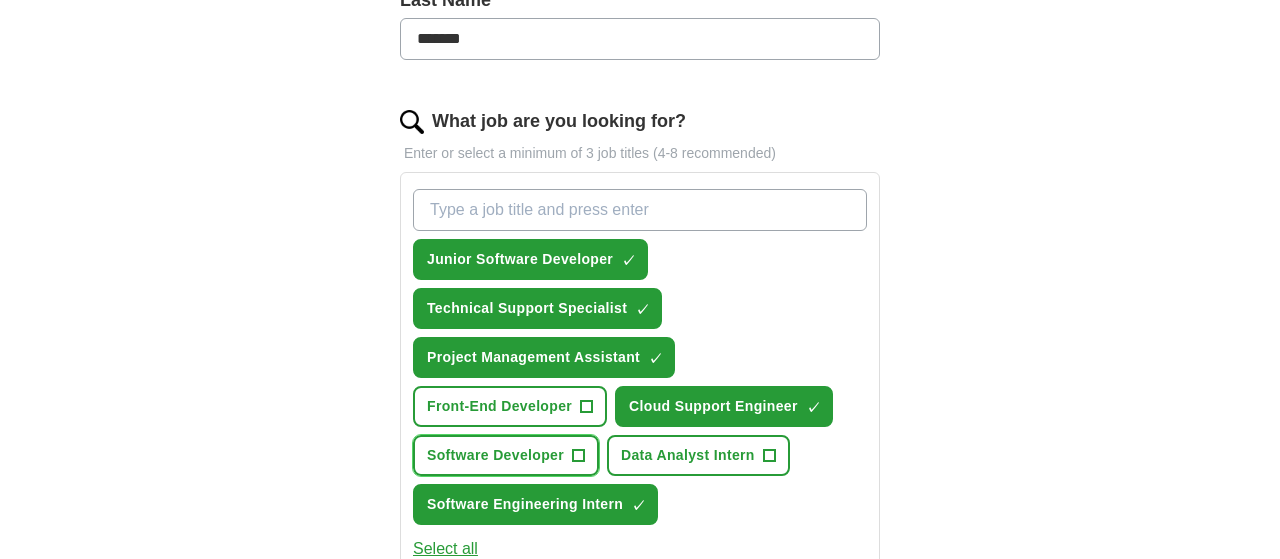 click on "Software Developer +" at bounding box center (506, 455) 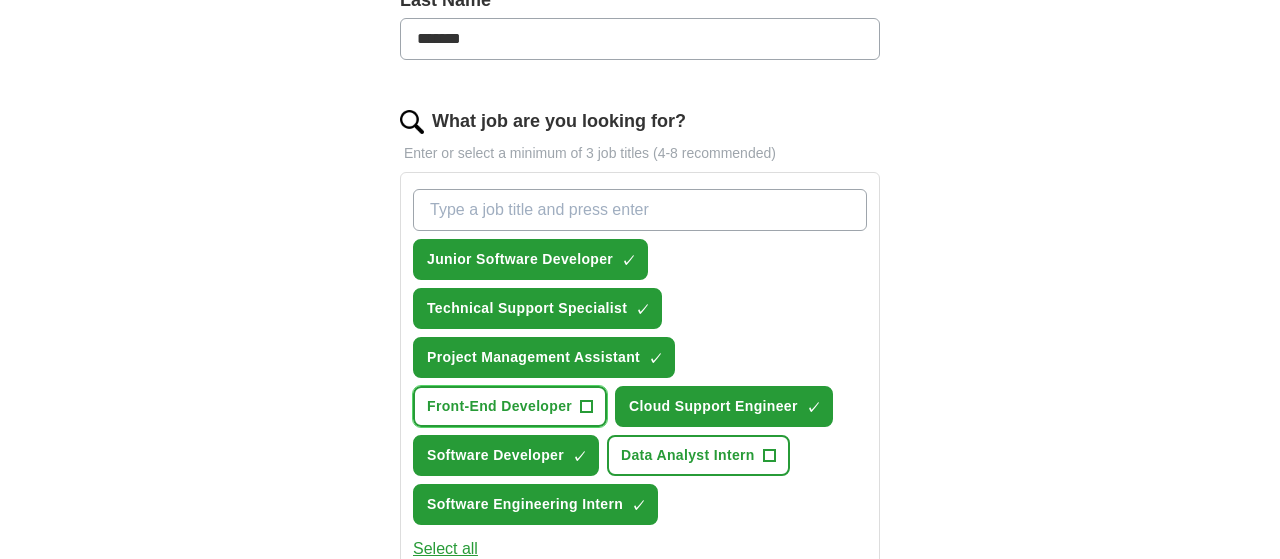 click on "Front-End Developer" at bounding box center (499, 406) 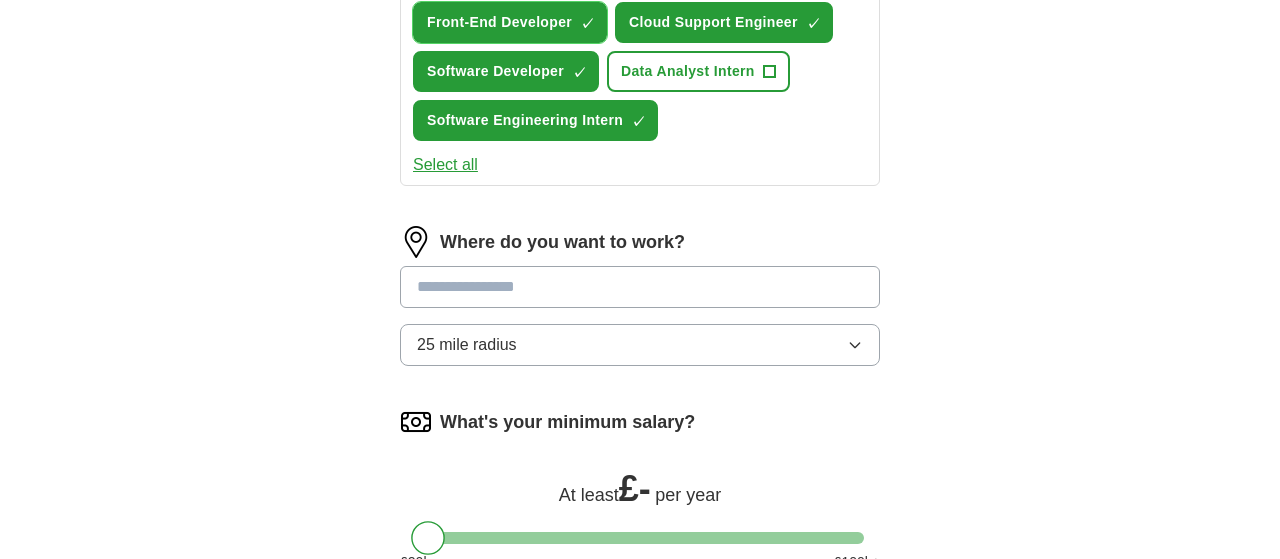 scroll, scrollTop: 952, scrollLeft: 0, axis: vertical 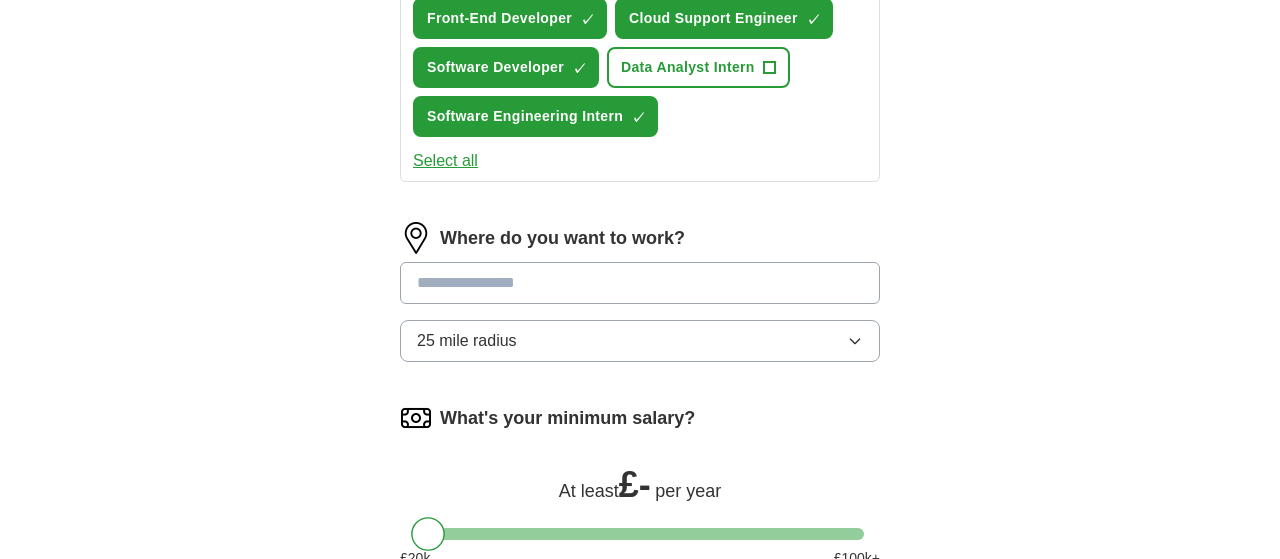 click at bounding box center (640, 283) 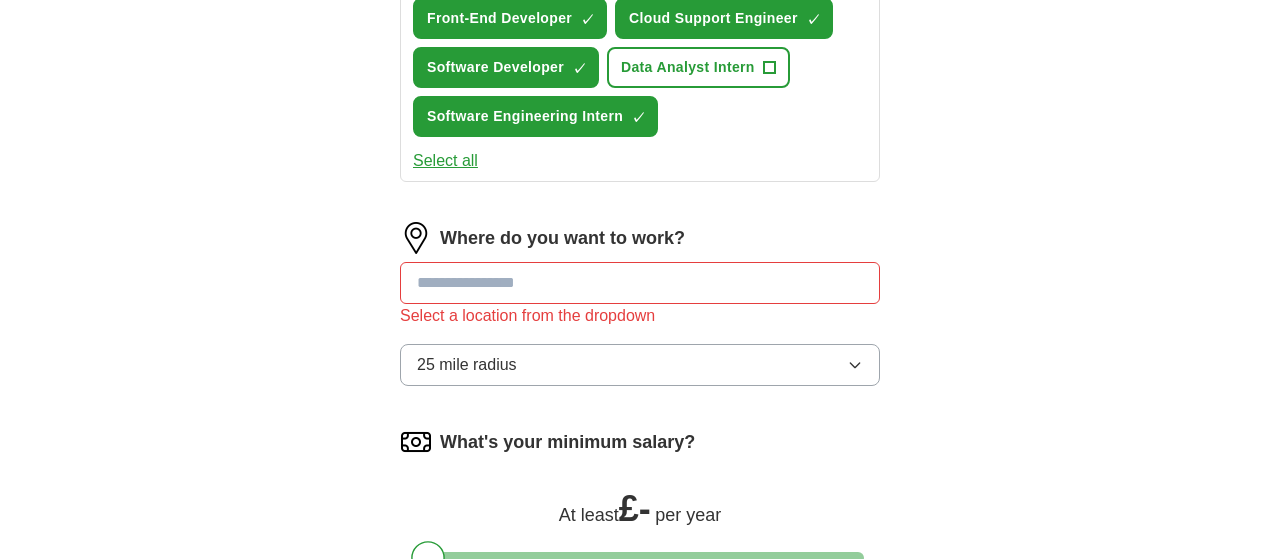 click on "Where do you want to work? Select a location from the dropdown 25 mile radius" at bounding box center [640, 312] 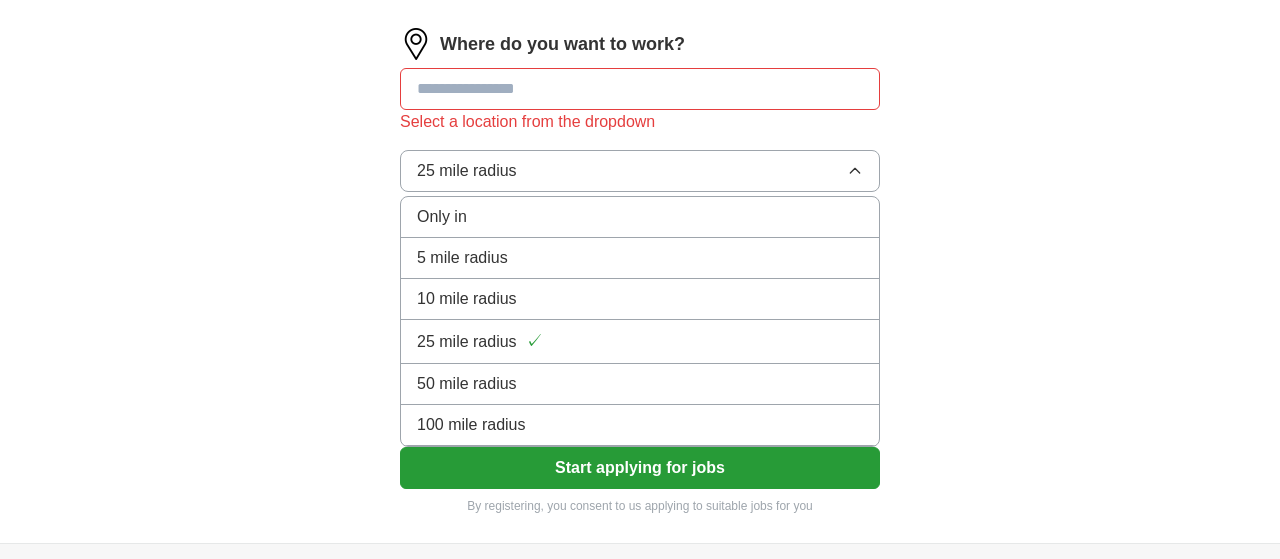 scroll, scrollTop: 1149, scrollLeft: 0, axis: vertical 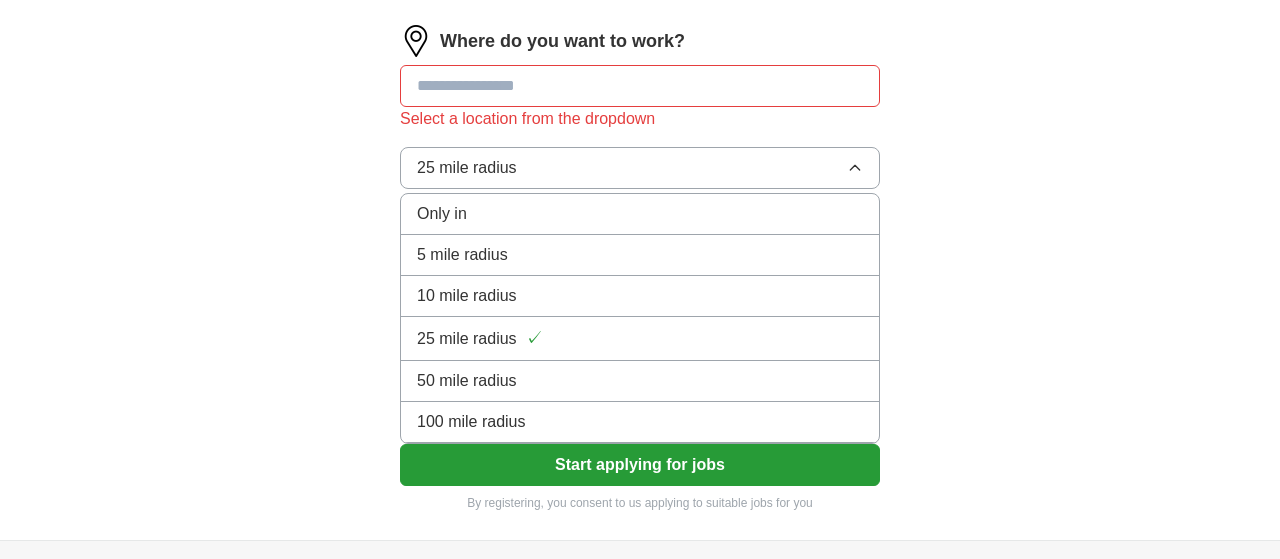 click on "100 mile radius" at bounding box center (640, 422) 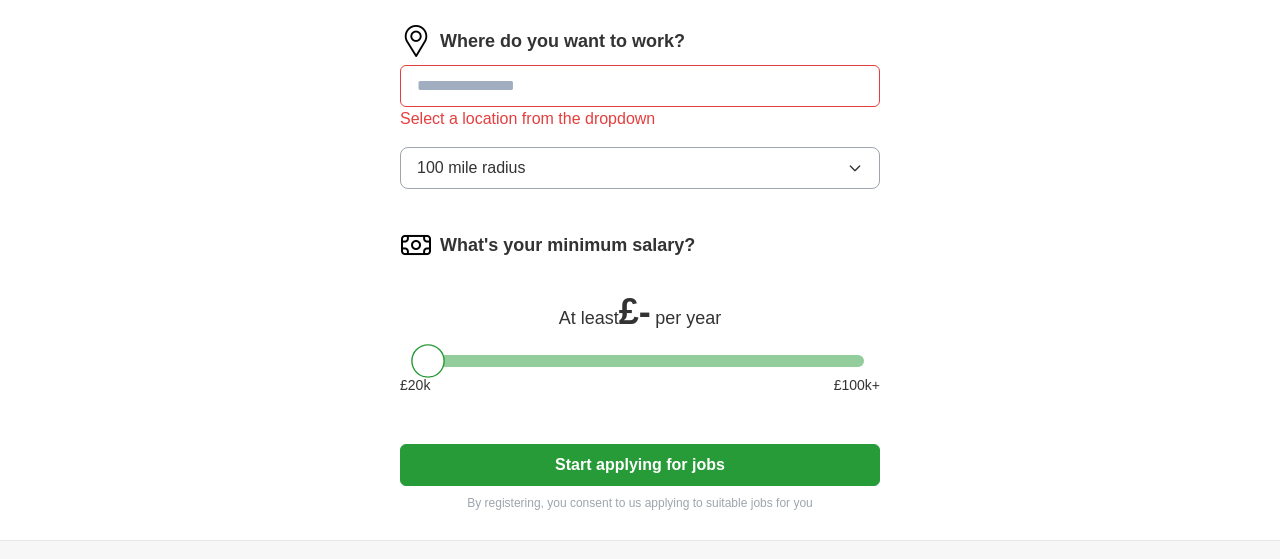 click on "100 mile radius" at bounding box center [640, 168] 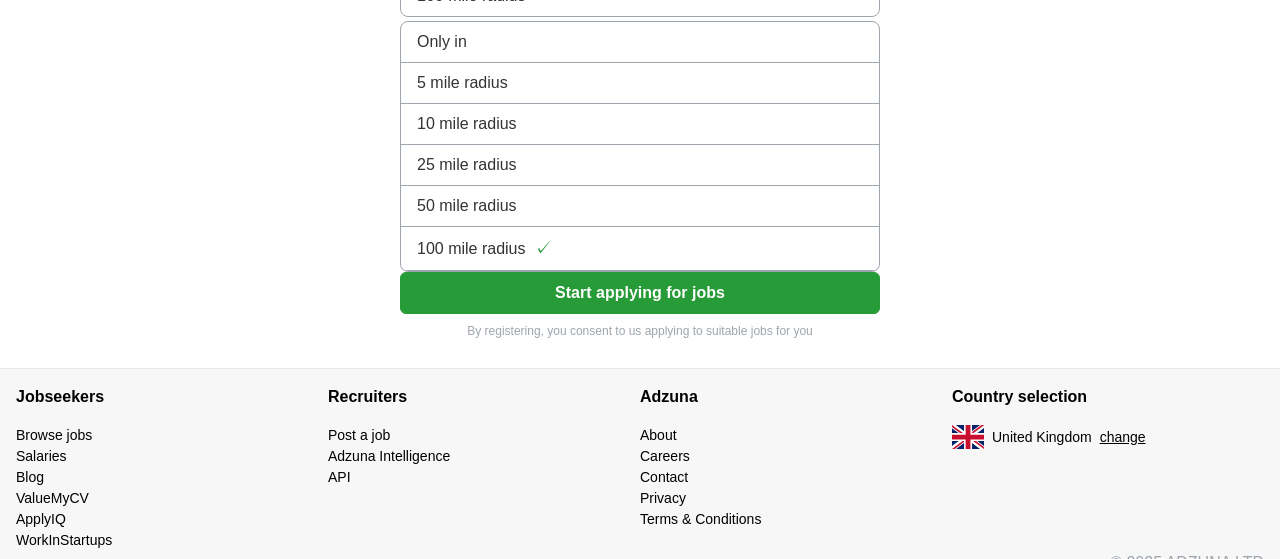 scroll, scrollTop: 1322, scrollLeft: 0, axis: vertical 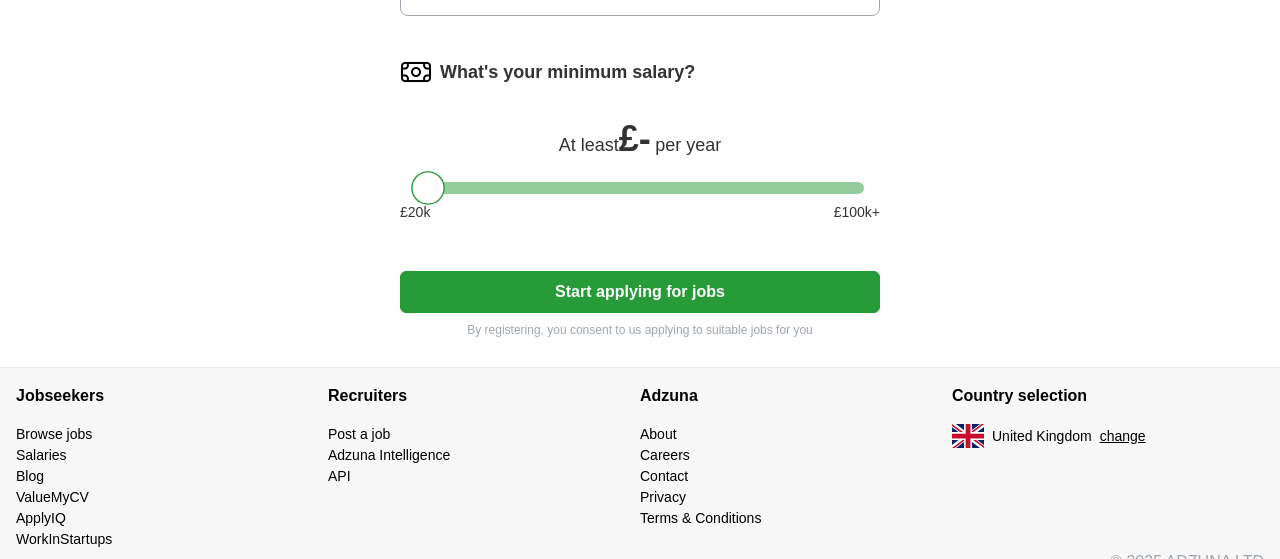 click on "ApplyIQ Let  ApplyIQ  do the hard work of searching and applying for jobs. Just tell us what you're looking for, and we'll do the rest. Select a CV Godsfavour odeyale software engineering cv.pdf 25/07/2025, 12:04 Upload a different  CV By uploading your  CV  you agree to our   T&Cs   and   Privacy Notice . First Name ****** Last Name ******* What job are you looking for? Enter or select a minimum of 3 job titles (4-8 recommended) Junior Software Developer ✓ × Technical Support Specialist ✓ × Project Management Assistant ✓ × Front-End Developer ✓ × Cloud Support Engineer ✓ × Software Developer ✓ × Data Analyst Intern + Software Engineering Intern ✓ × Select all Where do you want to work? Select a location from the dropdown 100 mile radius What's your minimum salary? At least  £ -   per year £ 20 k £ 100 k+ Start applying for jobs By registering, you consent to us applying to suitable jobs for you" at bounding box center (640, -447) 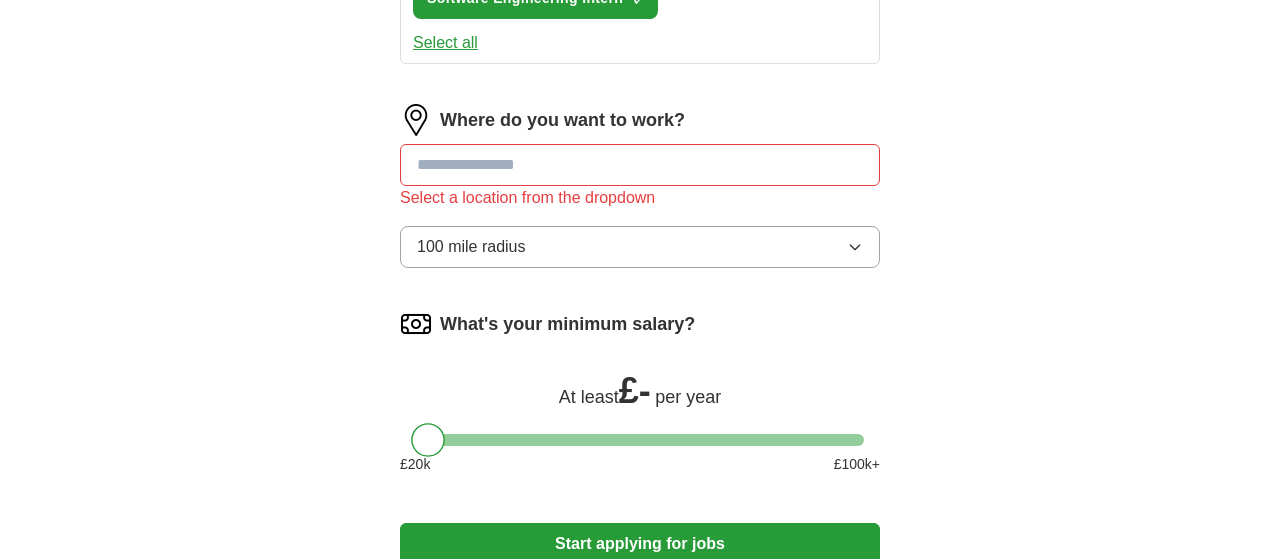 scroll, scrollTop: 1069, scrollLeft: 0, axis: vertical 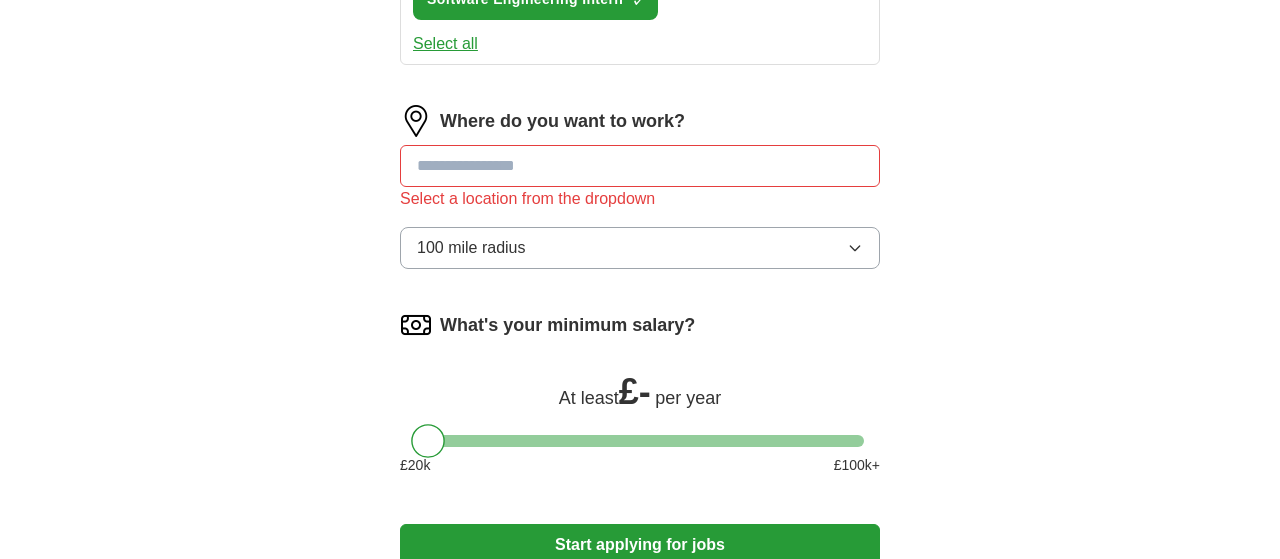 click at bounding box center (640, 166) 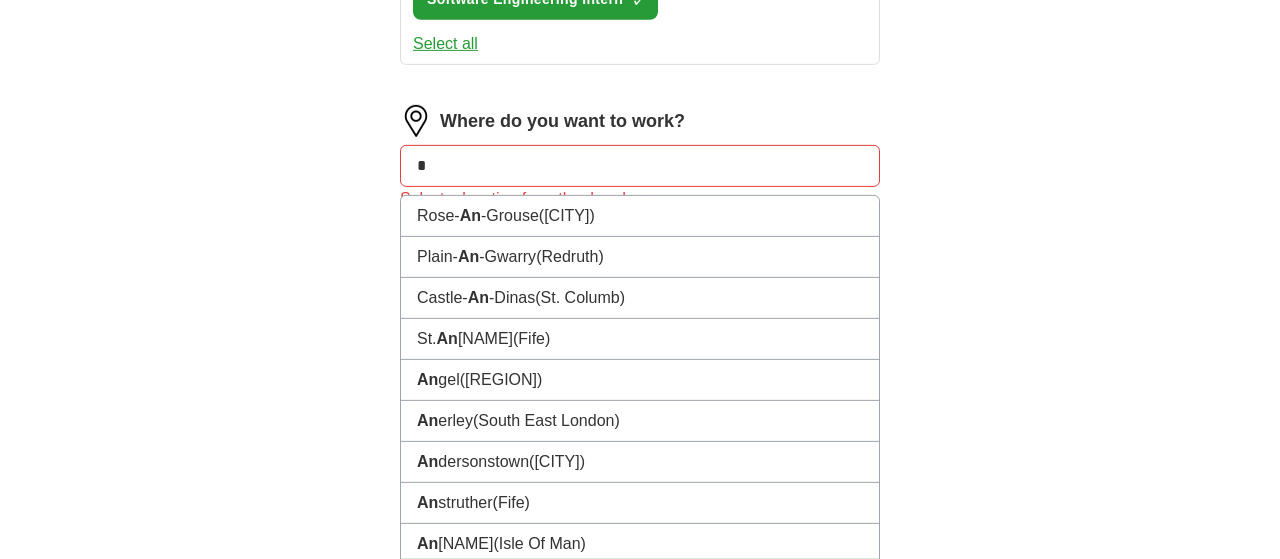 type on "*" 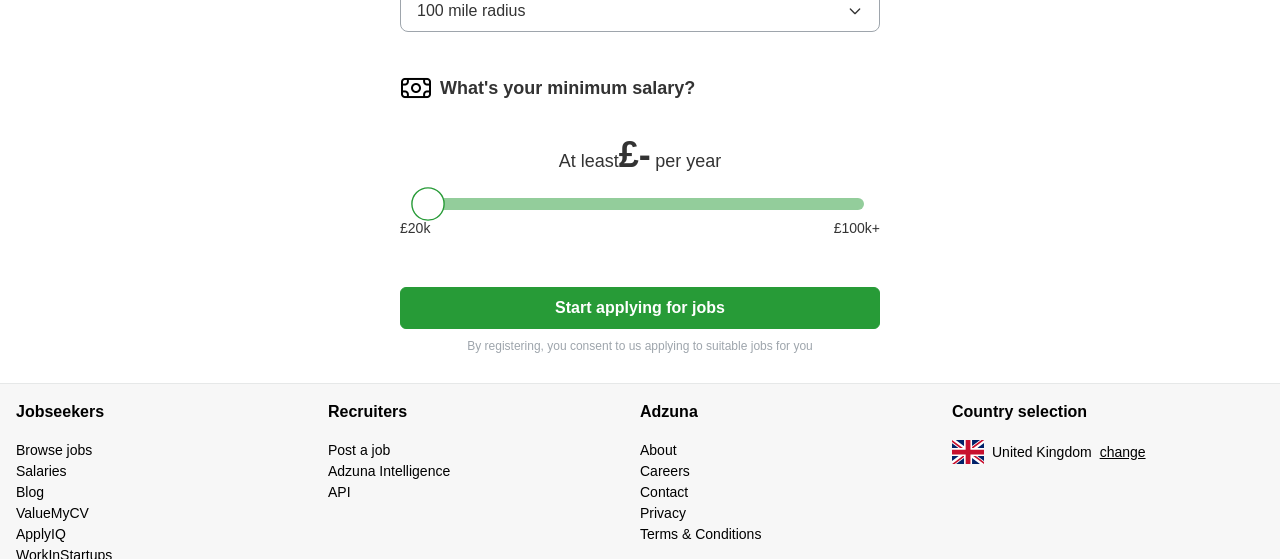 scroll, scrollTop: 1307, scrollLeft: 0, axis: vertical 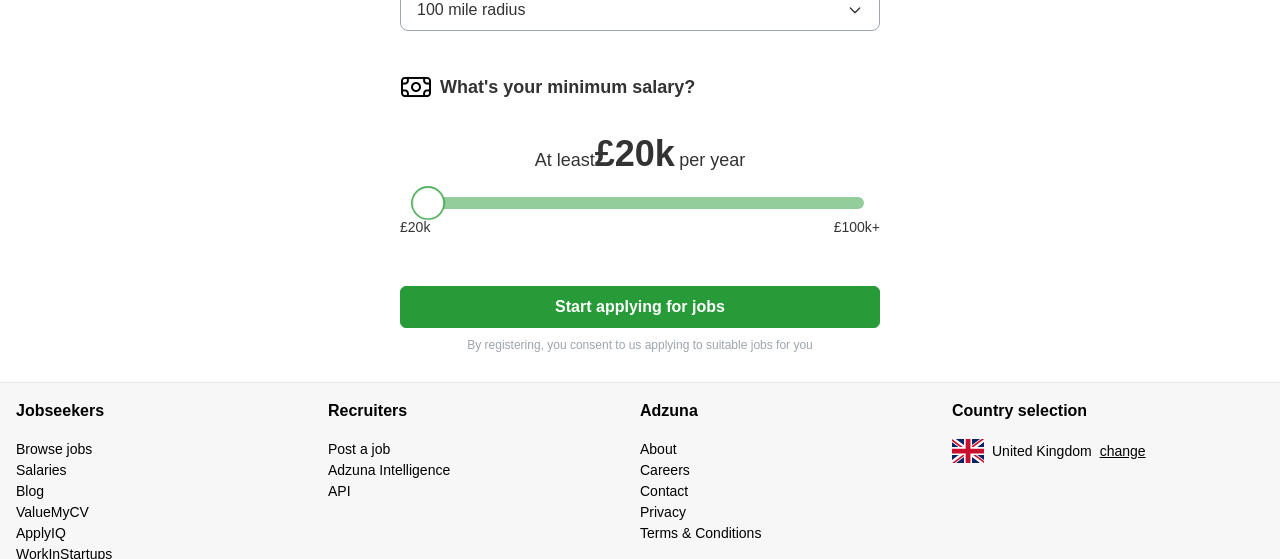 drag, startPoint x: 429, startPoint y: 195, endPoint x: 401, endPoint y: 193, distance: 28.071337 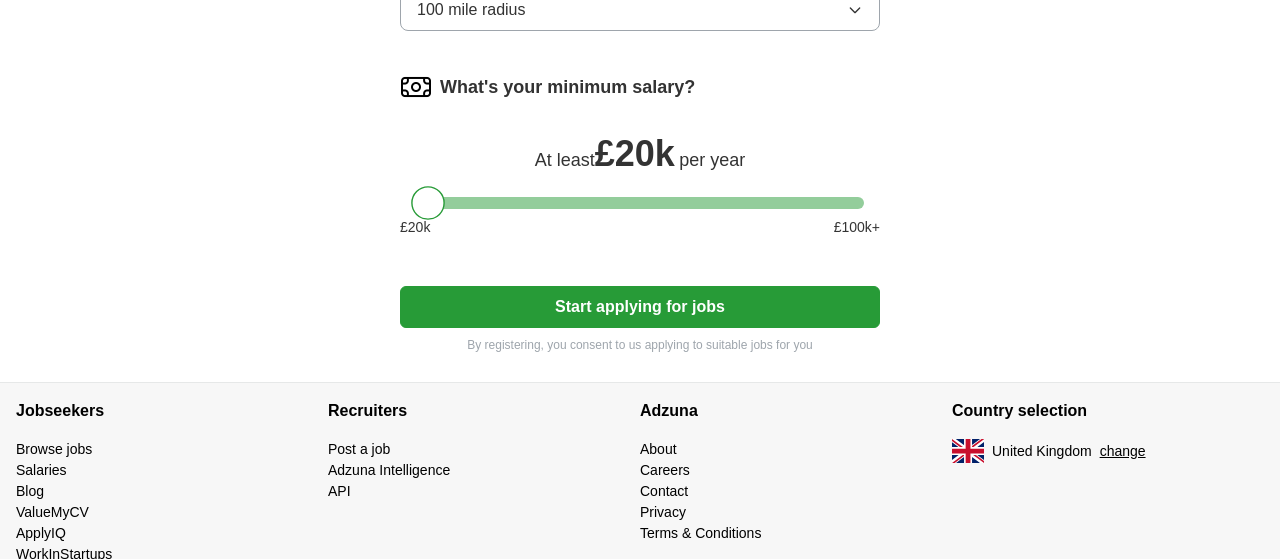 click on "Start applying for jobs" at bounding box center (640, 307) 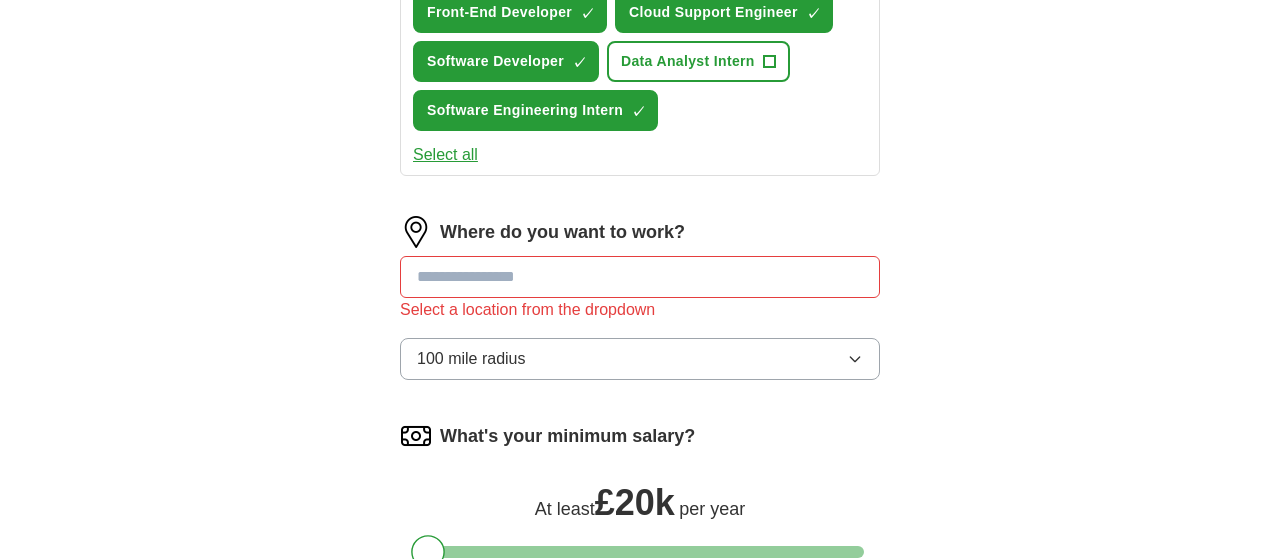 scroll, scrollTop: 956, scrollLeft: 0, axis: vertical 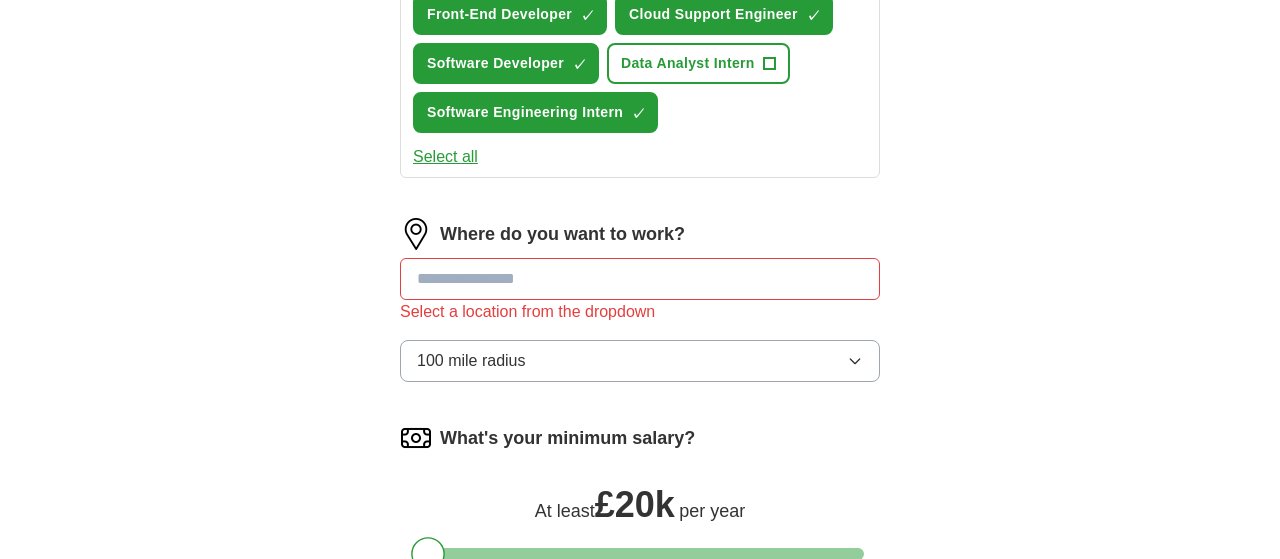 click at bounding box center (640, 279) 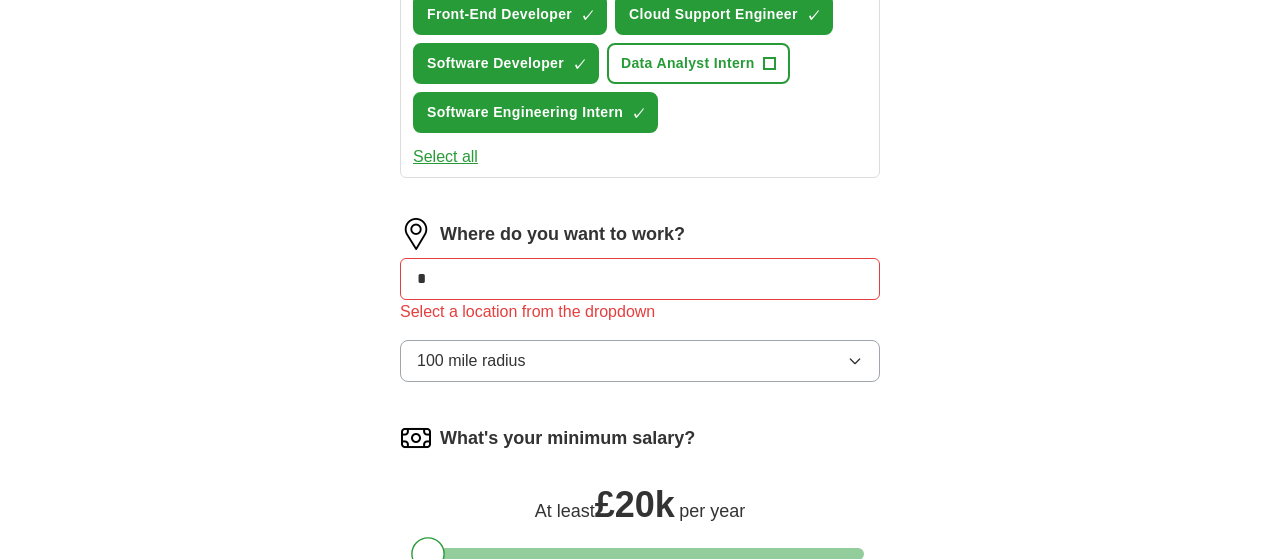 type on "*" 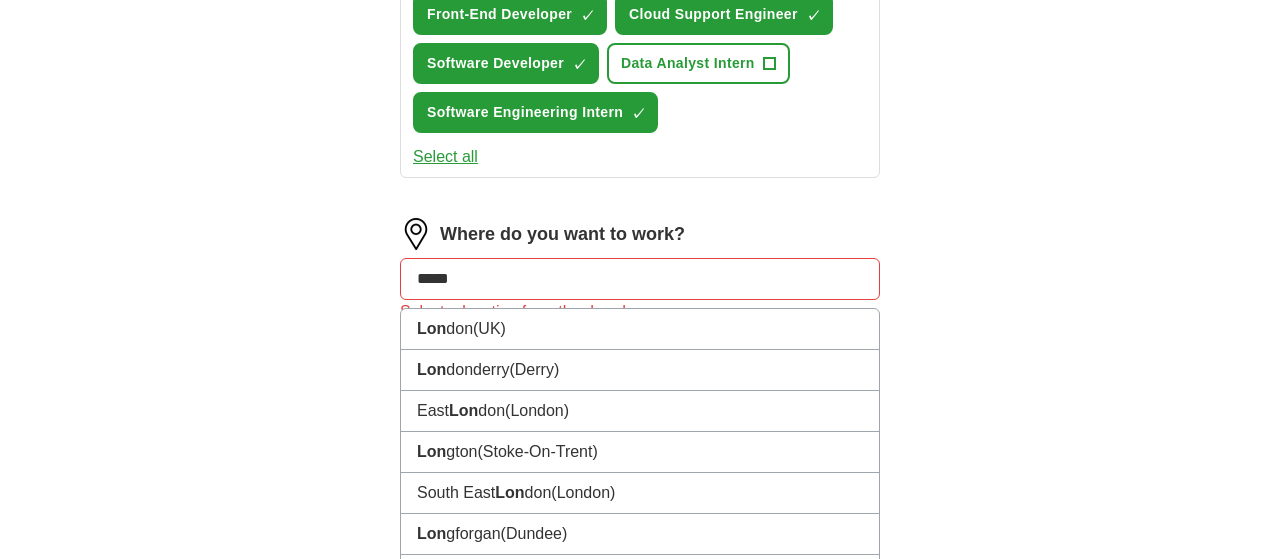 type on "******" 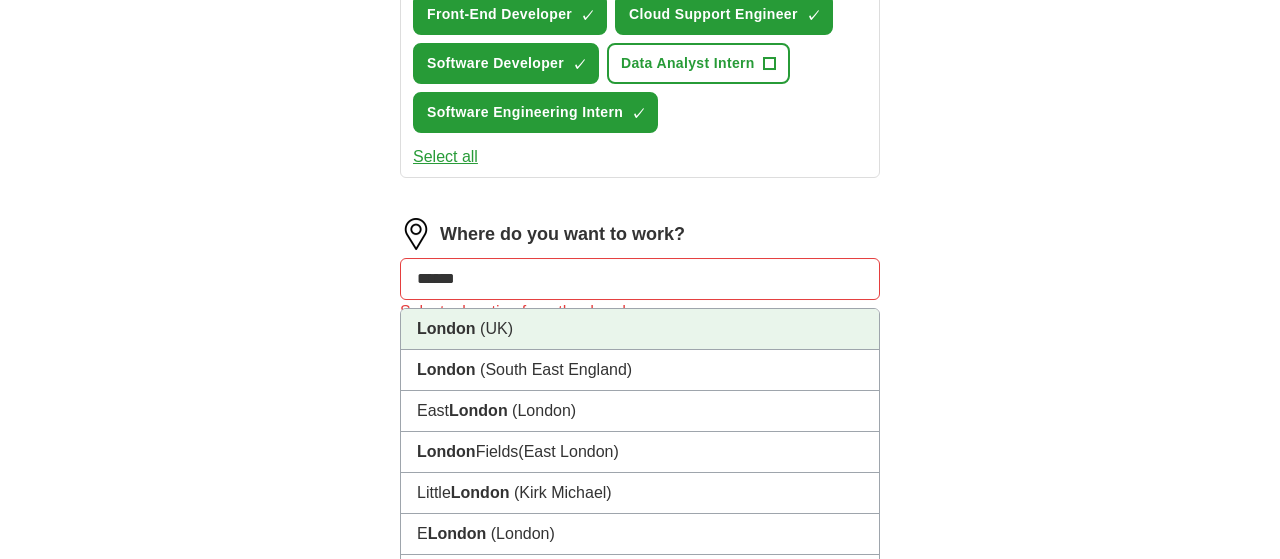 click on "(UK)" at bounding box center (496, 328) 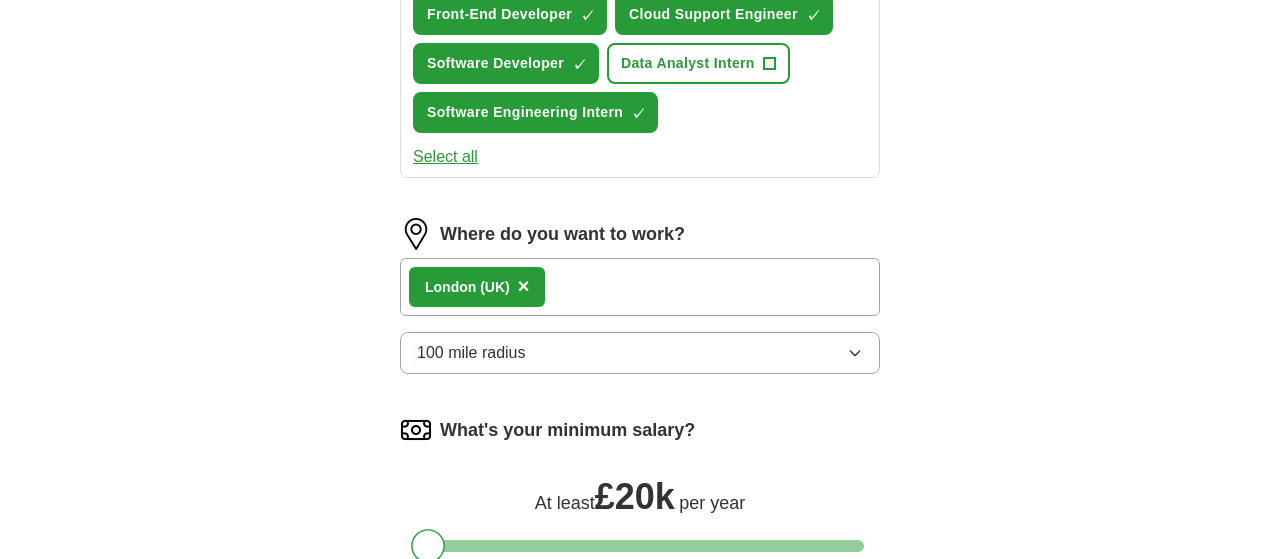click on "London   (UK) ×" at bounding box center [640, 287] 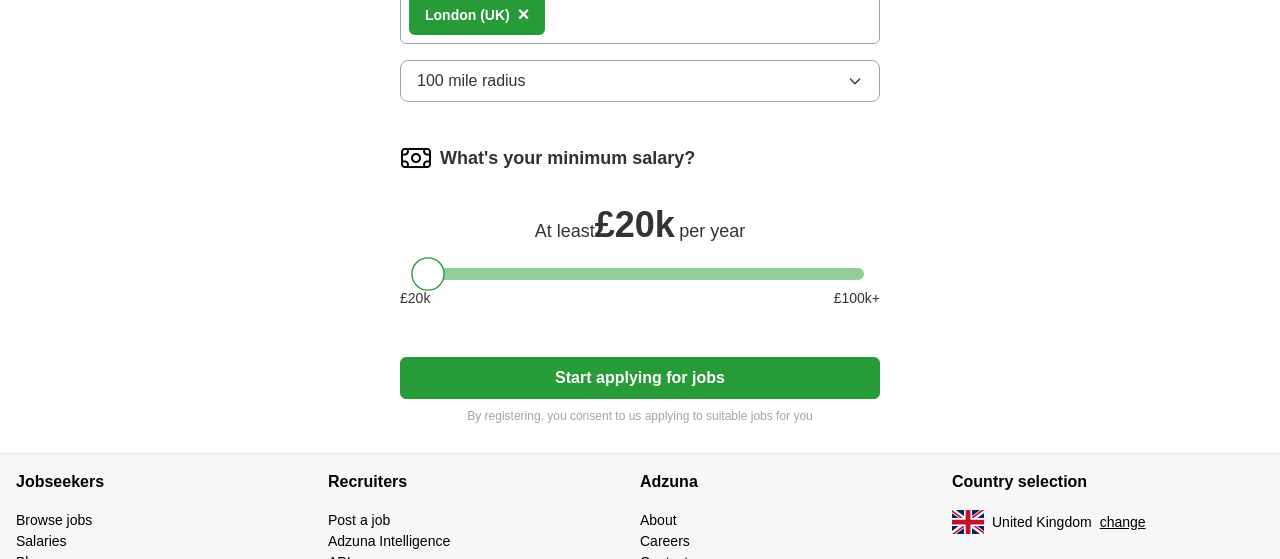 scroll, scrollTop: 1340, scrollLeft: 0, axis: vertical 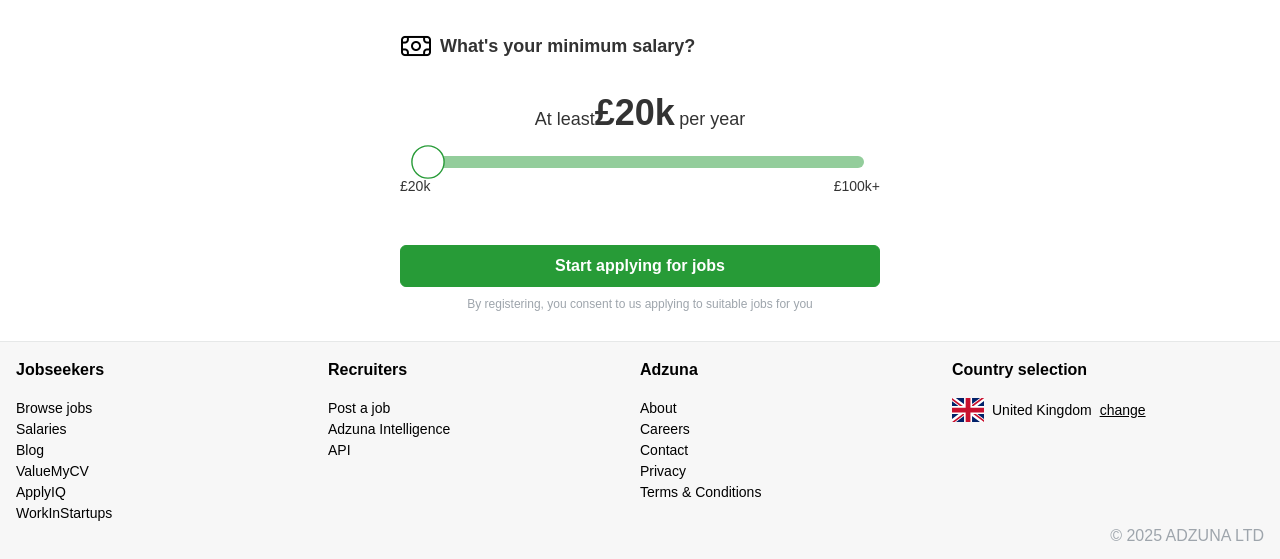 click on "Start applying for jobs" at bounding box center [640, 266] 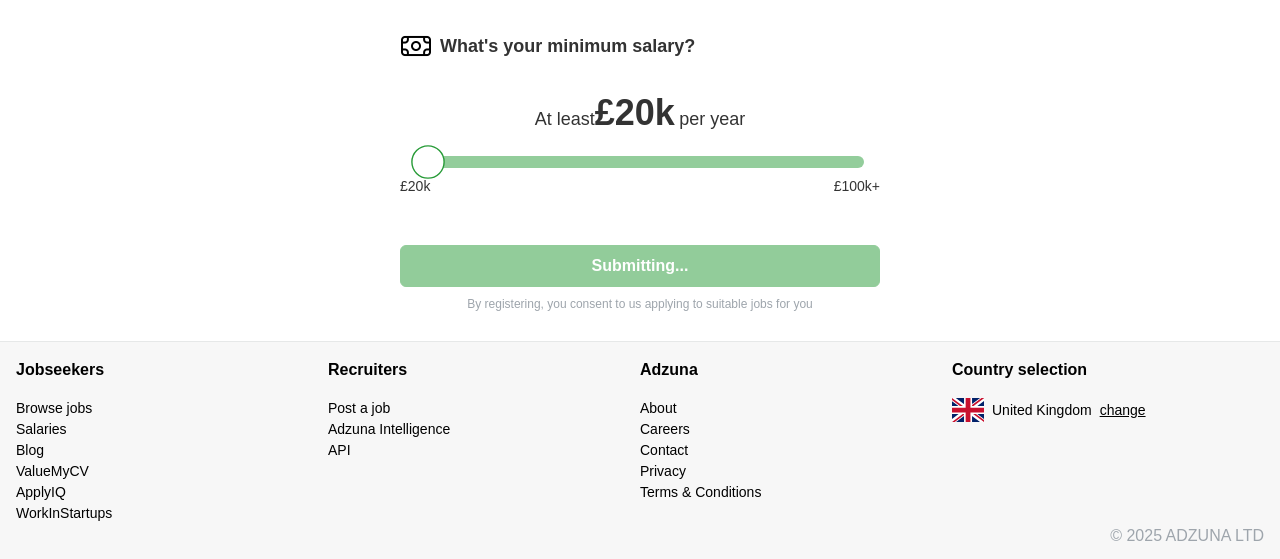 select on "**" 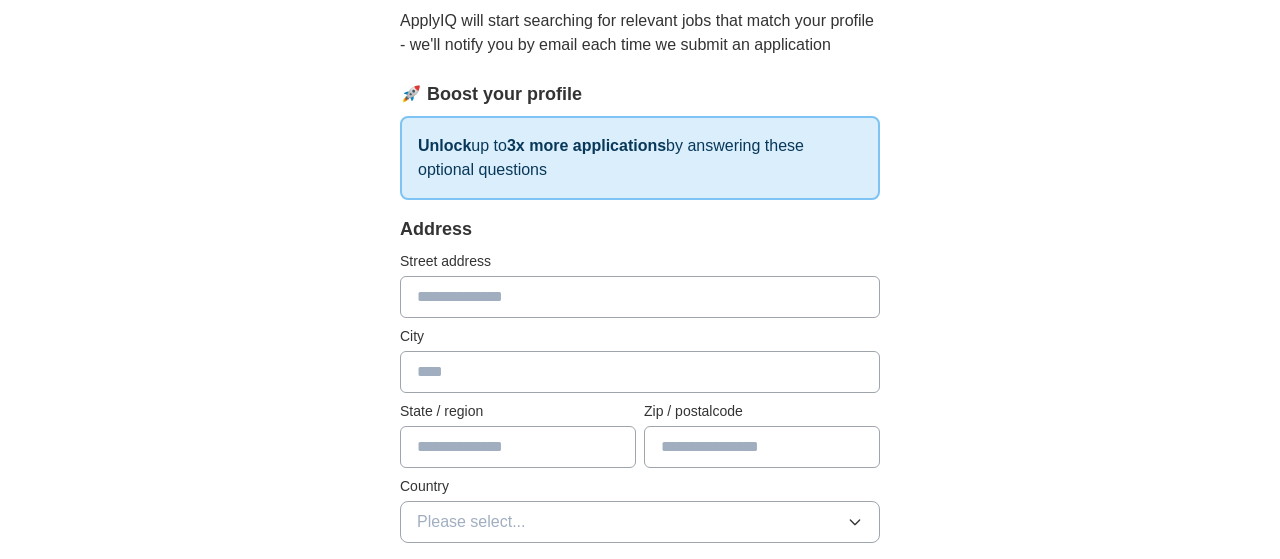 scroll, scrollTop: 218, scrollLeft: 0, axis: vertical 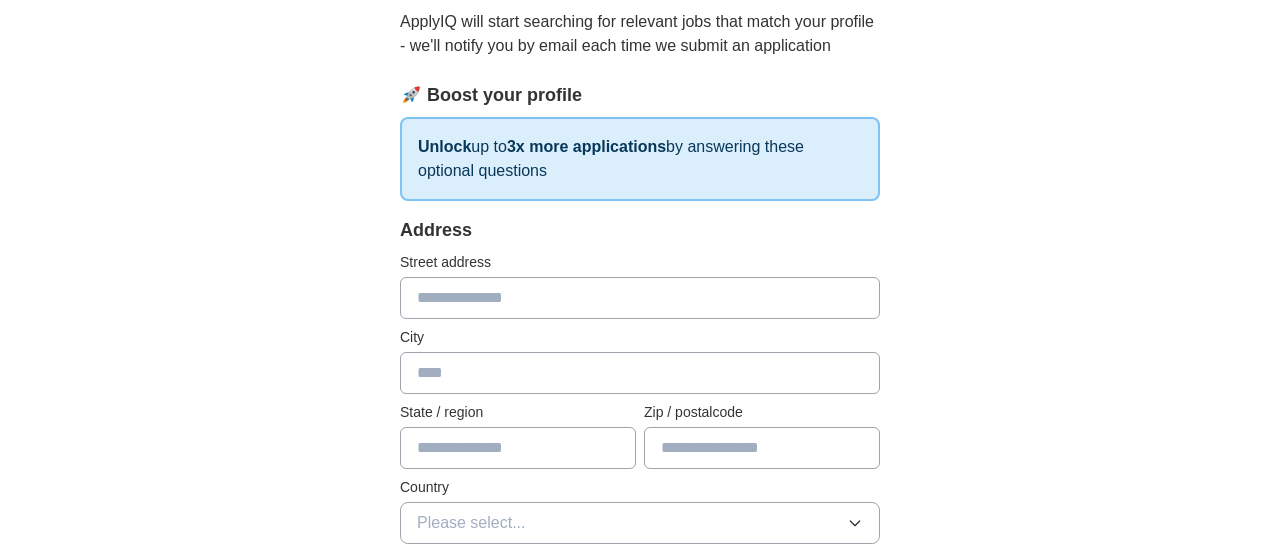 click at bounding box center [640, 298] 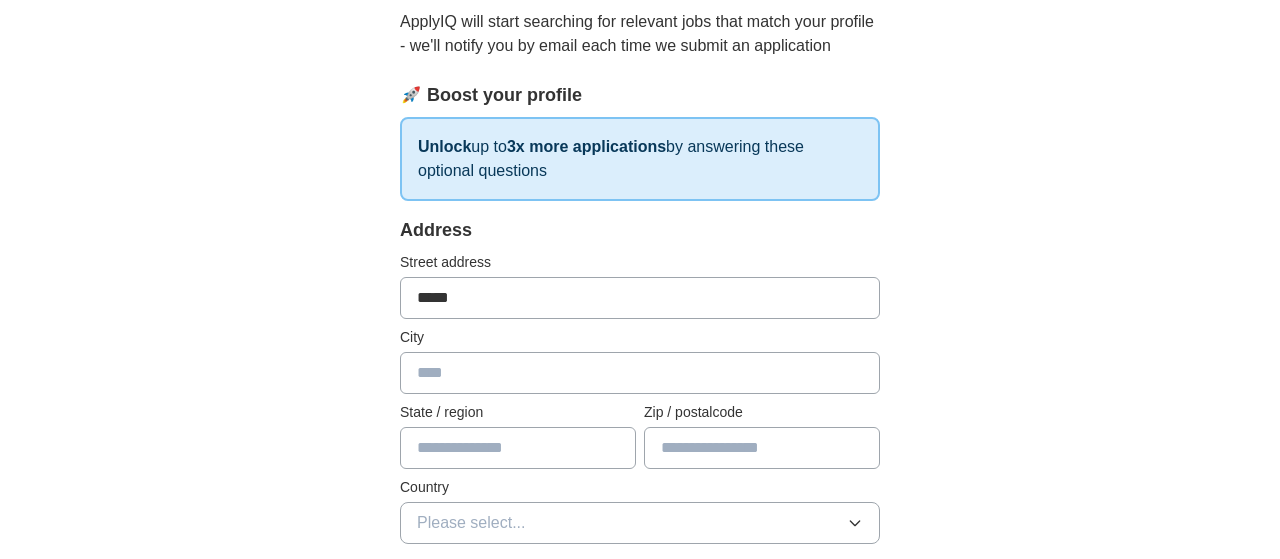 type on "**********" 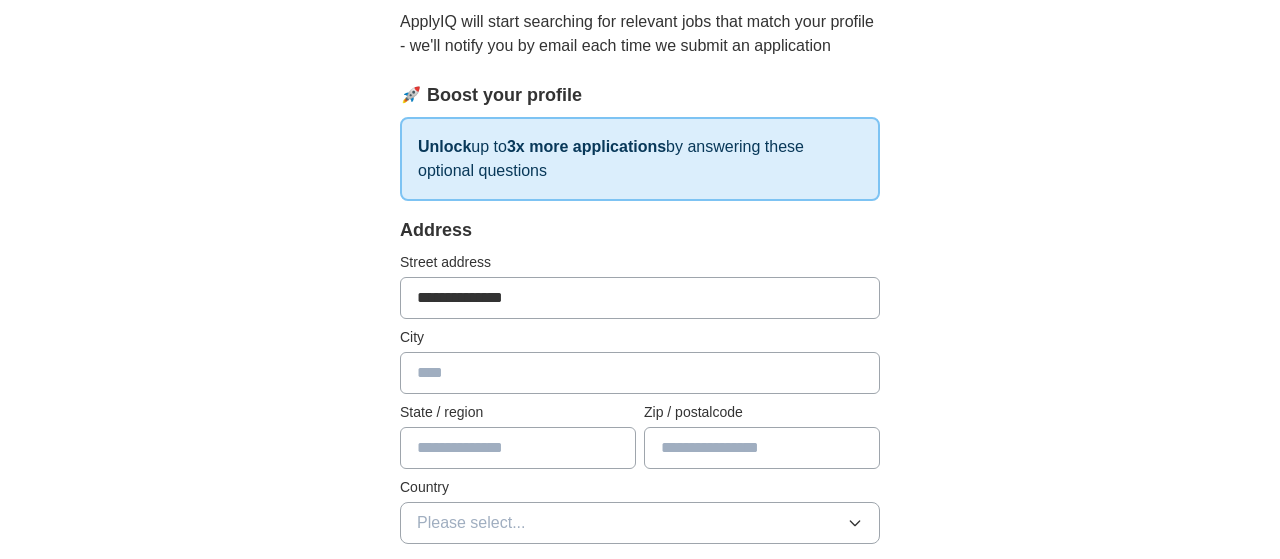 type on "********" 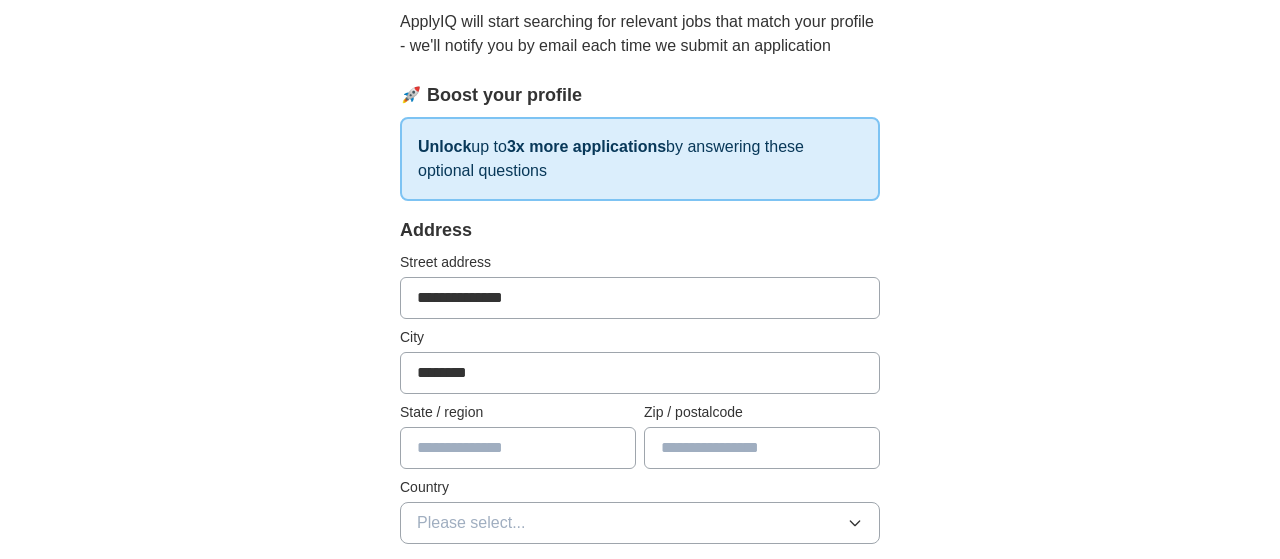 type on "*******" 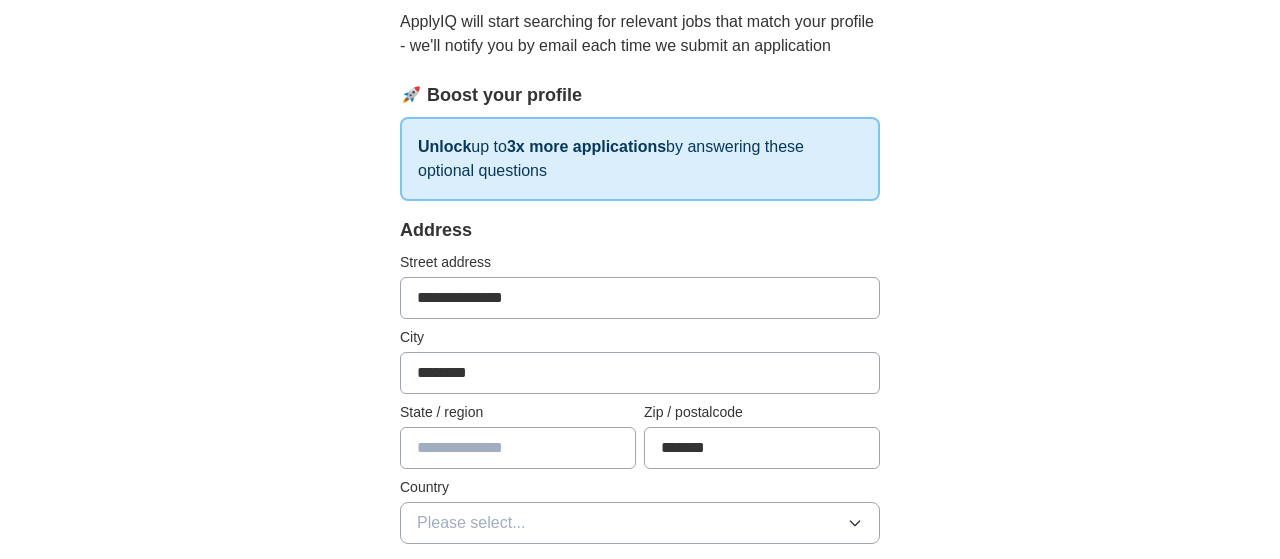 type on "**********" 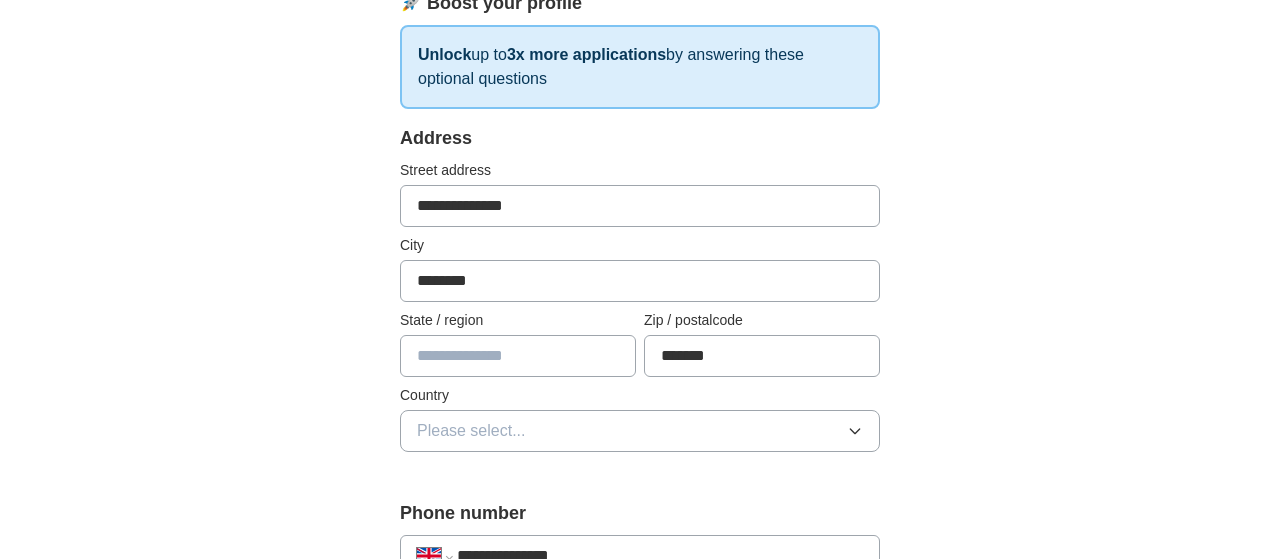 scroll, scrollTop: 311, scrollLeft: 0, axis: vertical 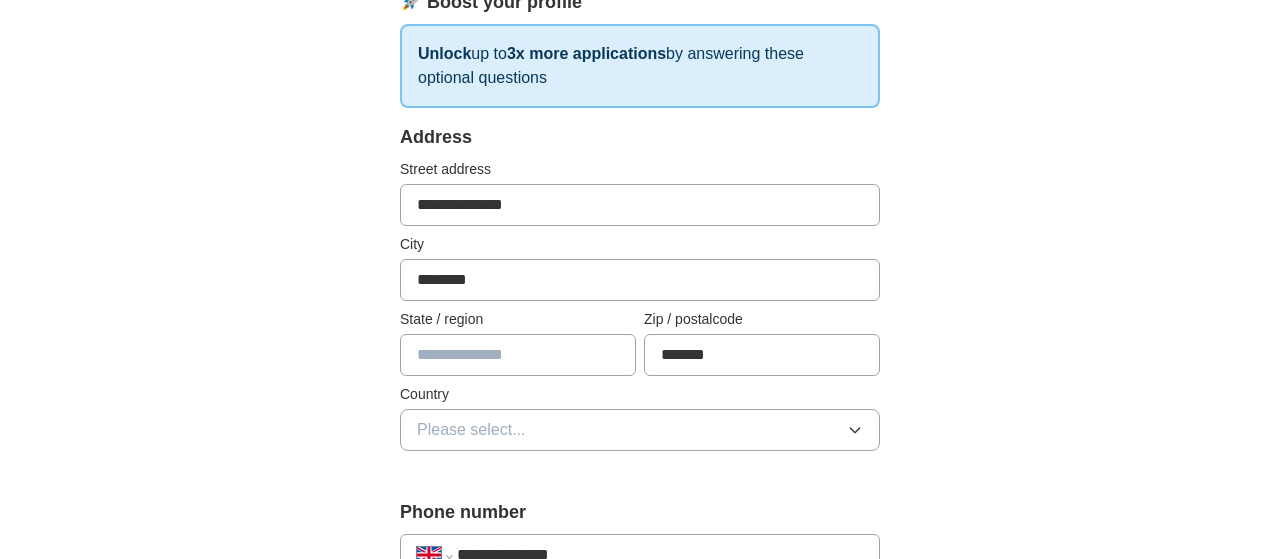 click at bounding box center (518, 355) 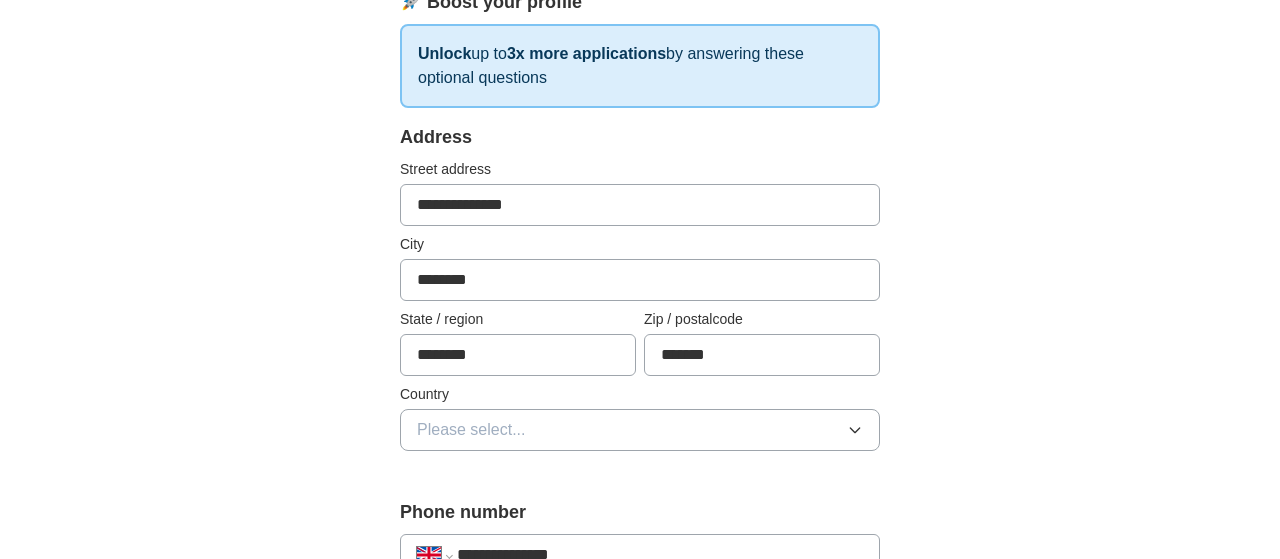 type on "********" 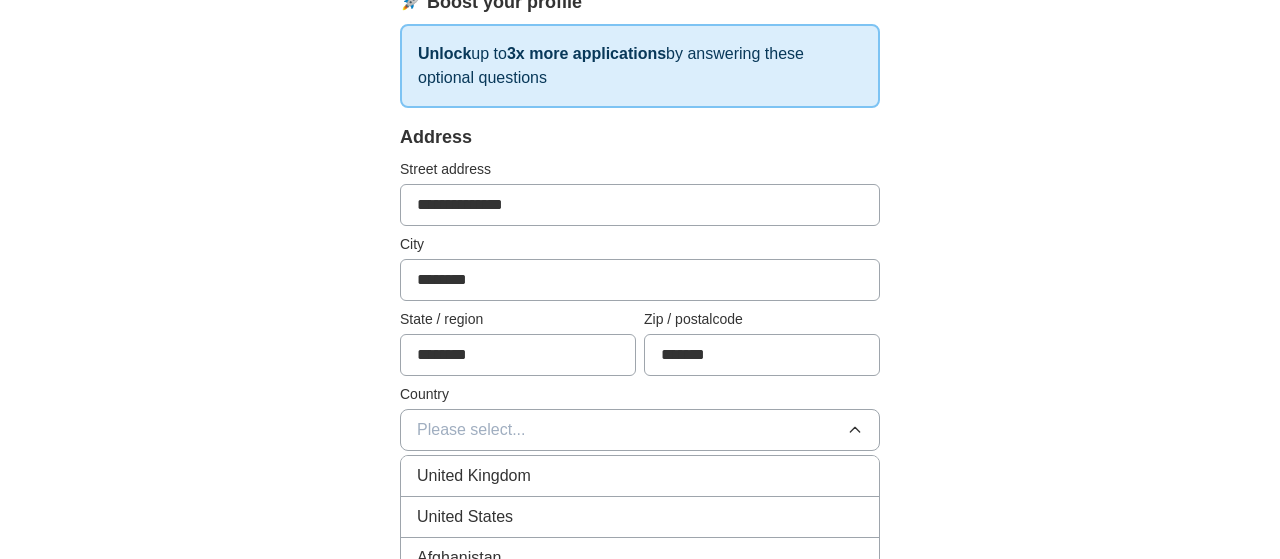 click on "United Kingdom" at bounding box center [474, 476] 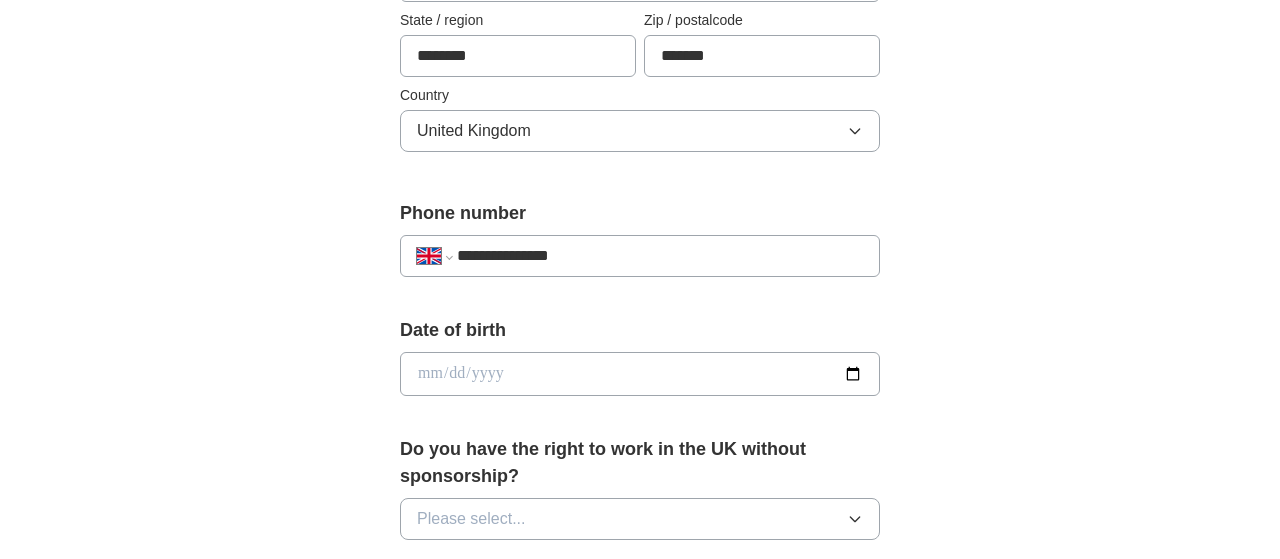 scroll, scrollTop: 620, scrollLeft: 0, axis: vertical 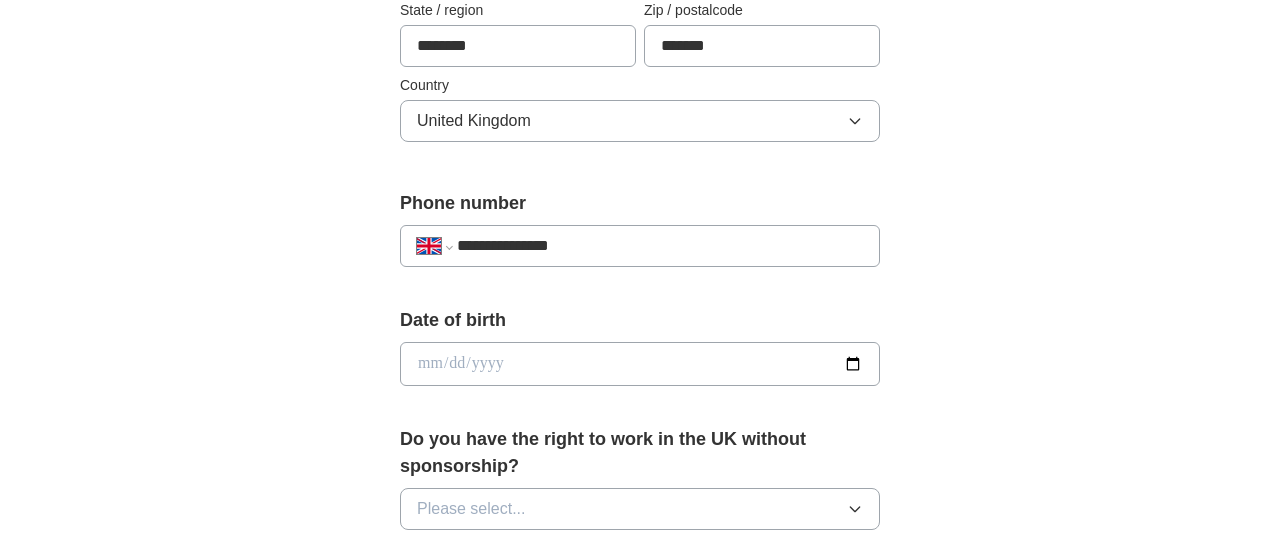 click at bounding box center (640, 364) 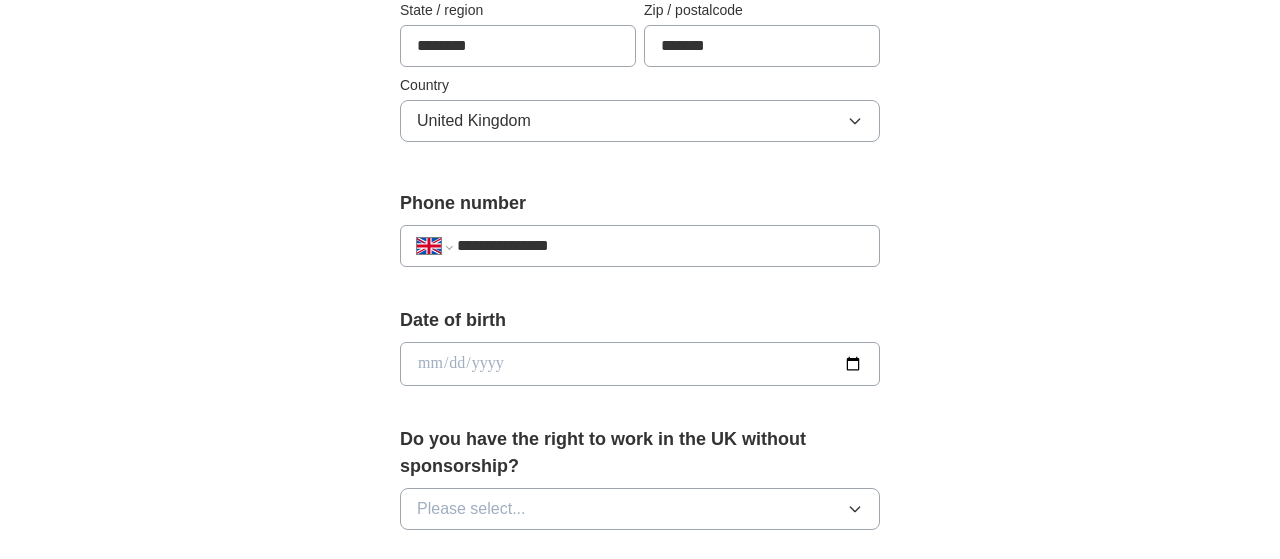 type on "**********" 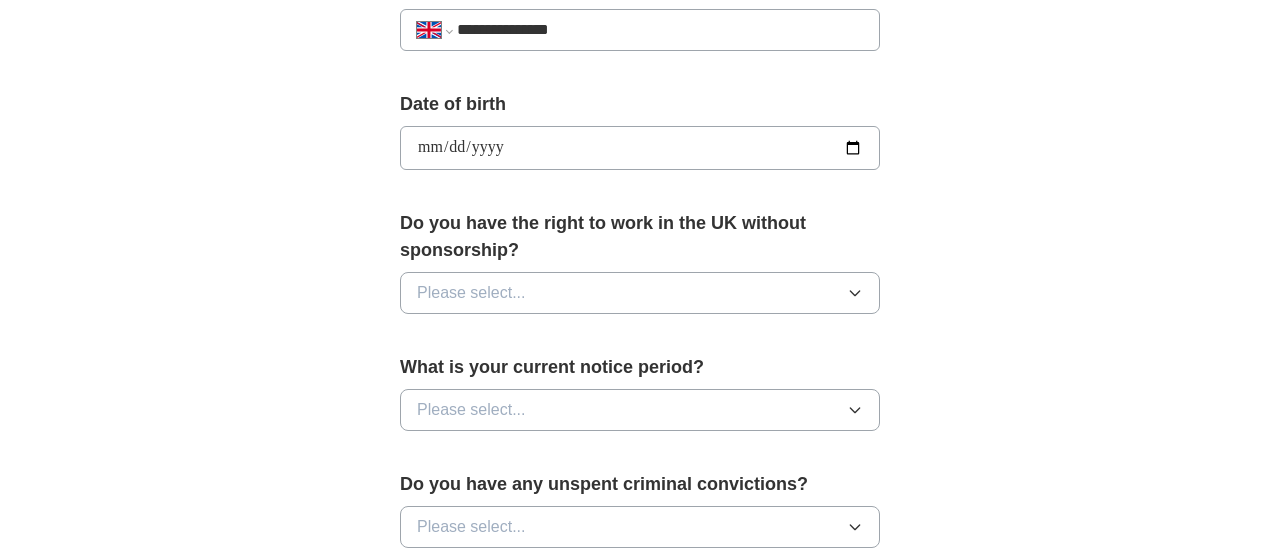 scroll, scrollTop: 838, scrollLeft: 0, axis: vertical 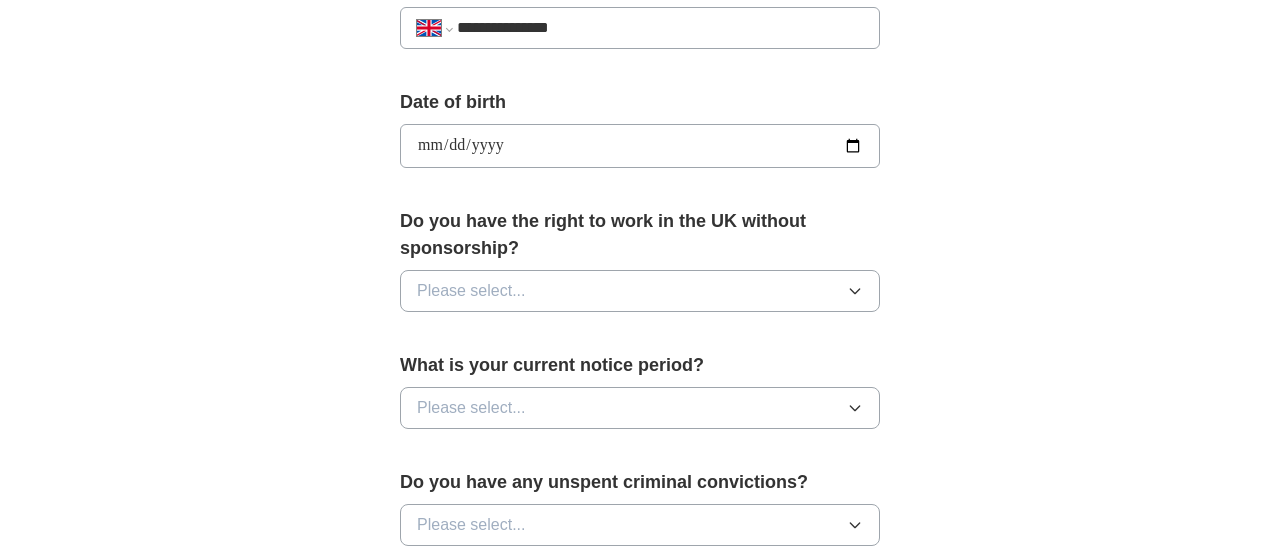 click on "Do you have the right to work in the UK without sponsorship?" at bounding box center (640, 235) 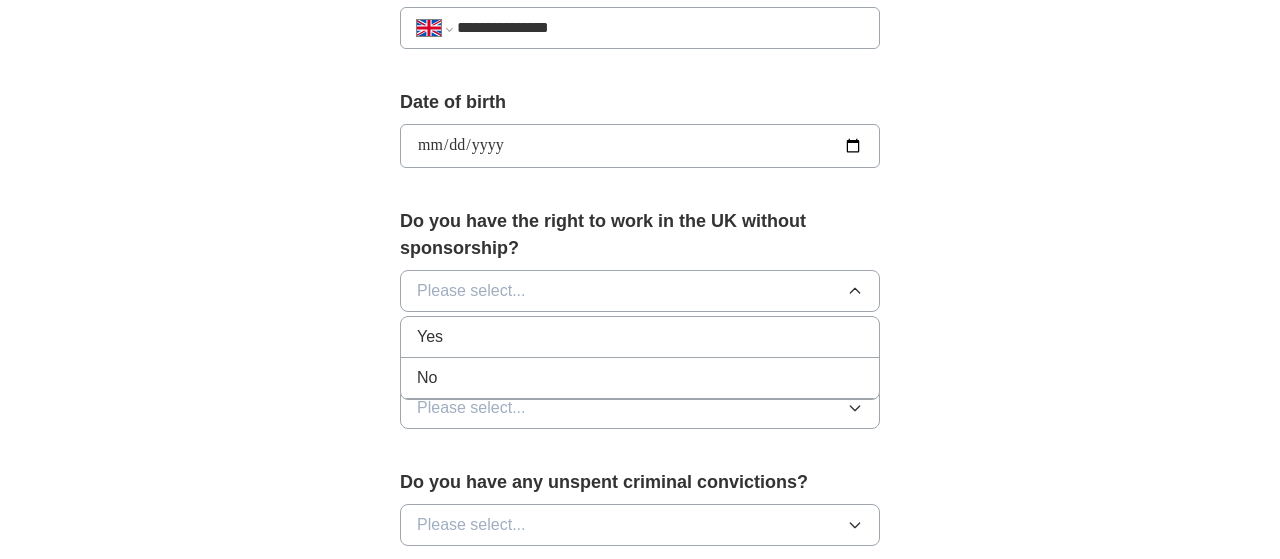click on "Yes" at bounding box center [430, 337] 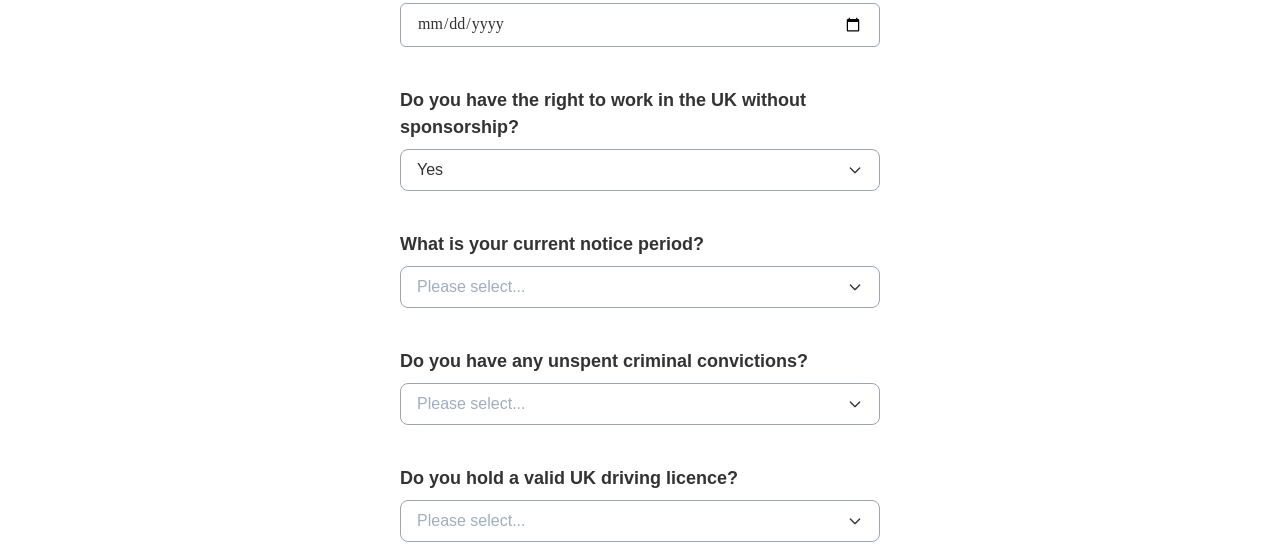 scroll, scrollTop: 968, scrollLeft: 0, axis: vertical 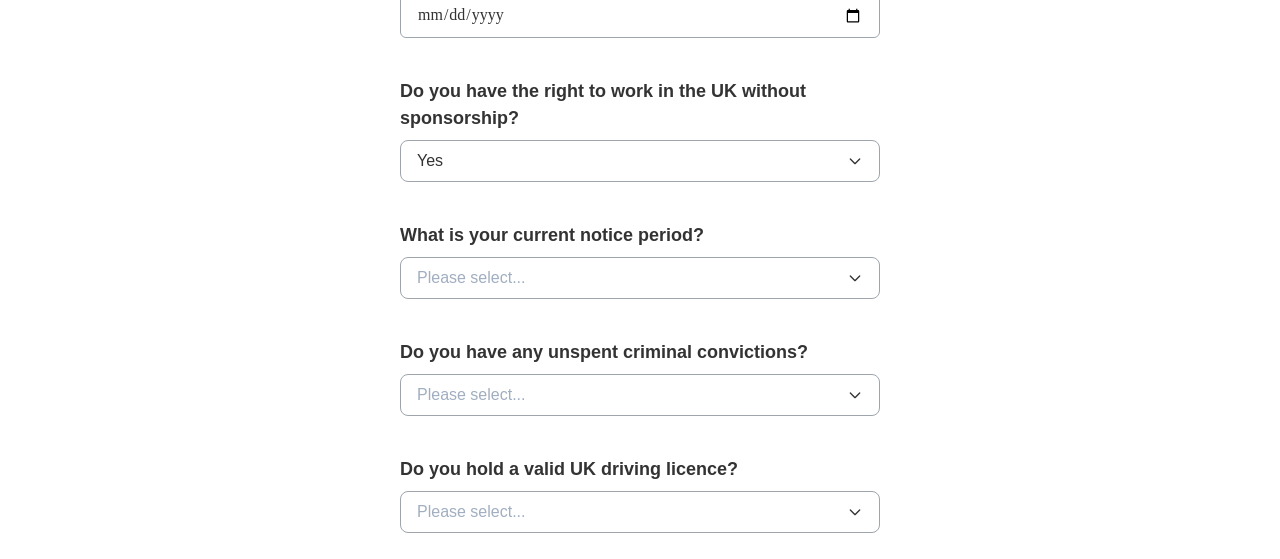 click on "Please select..." at bounding box center (640, 278) 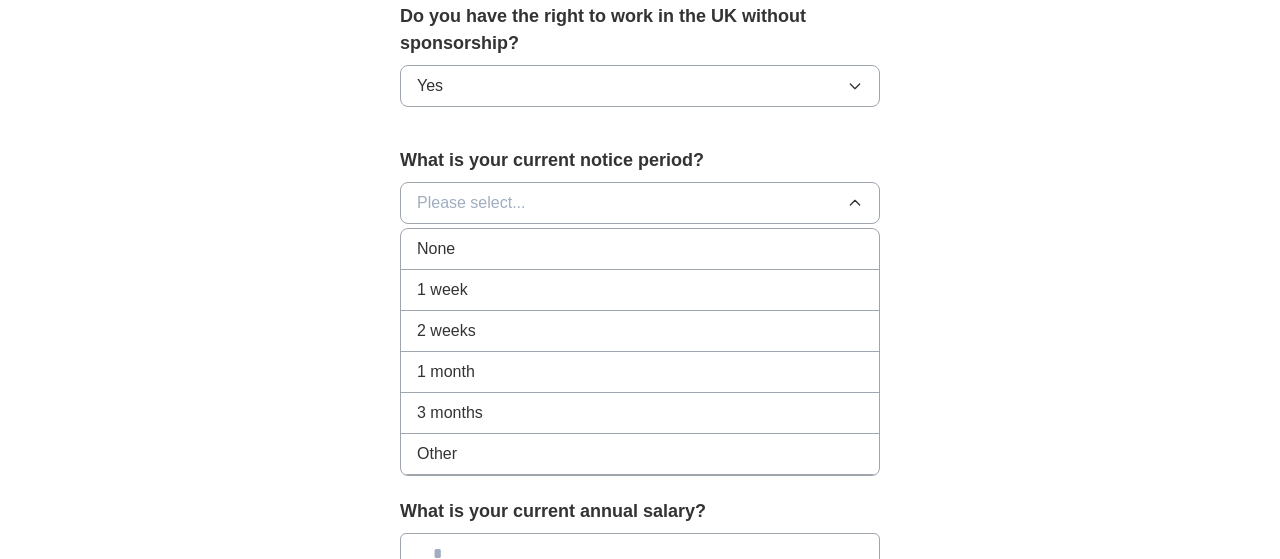 scroll, scrollTop: 1044, scrollLeft: 0, axis: vertical 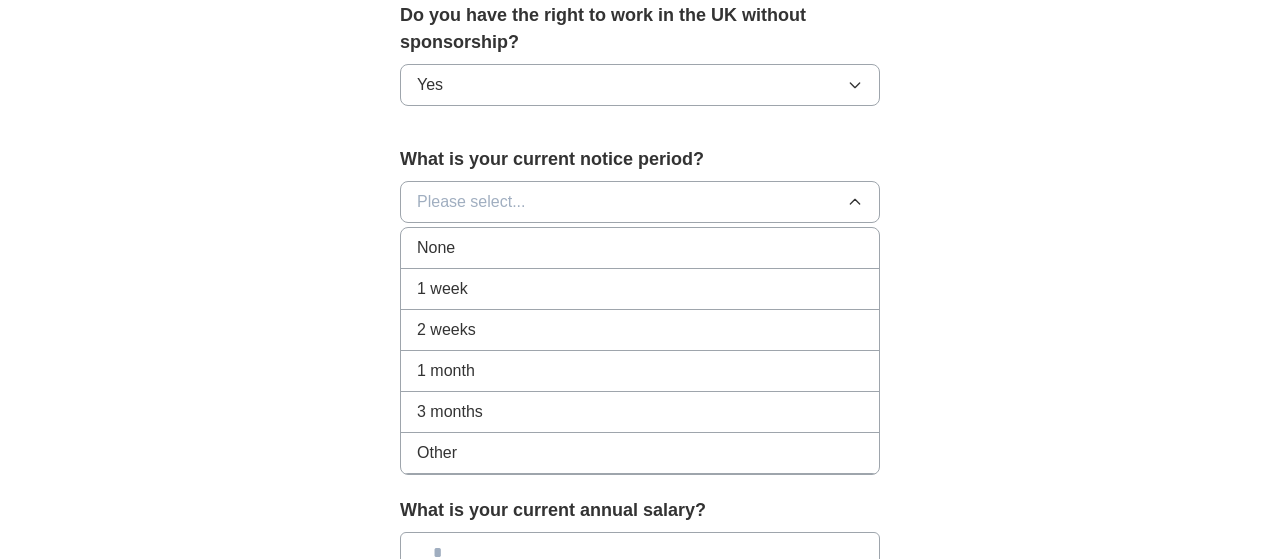 click on "None" at bounding box center (640, 248) 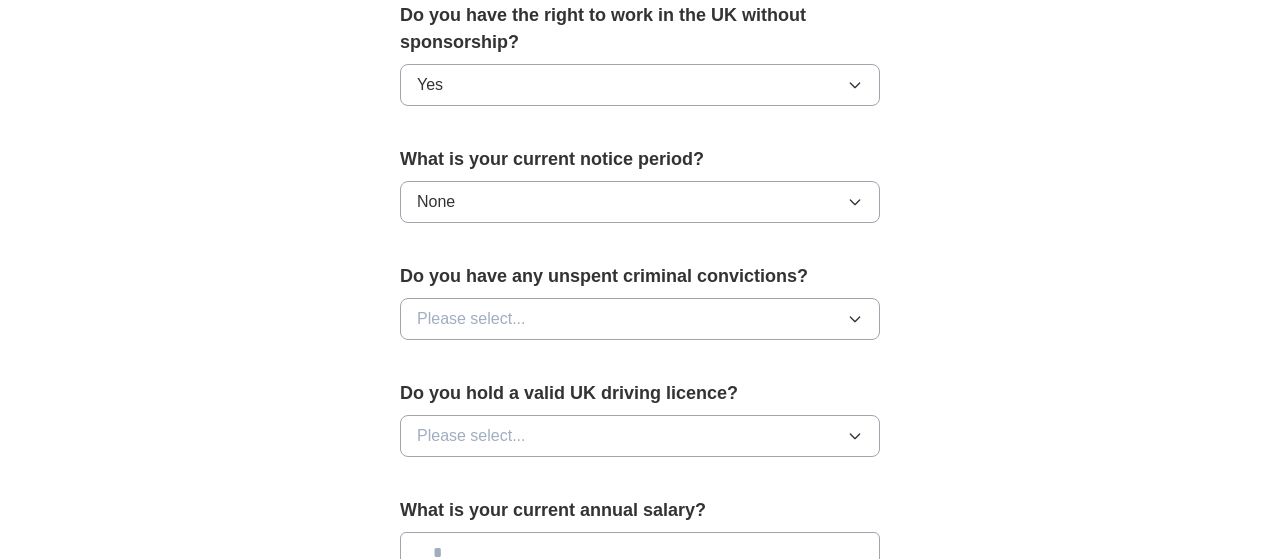 click on "Please select..." at bounding box center [640, 319] 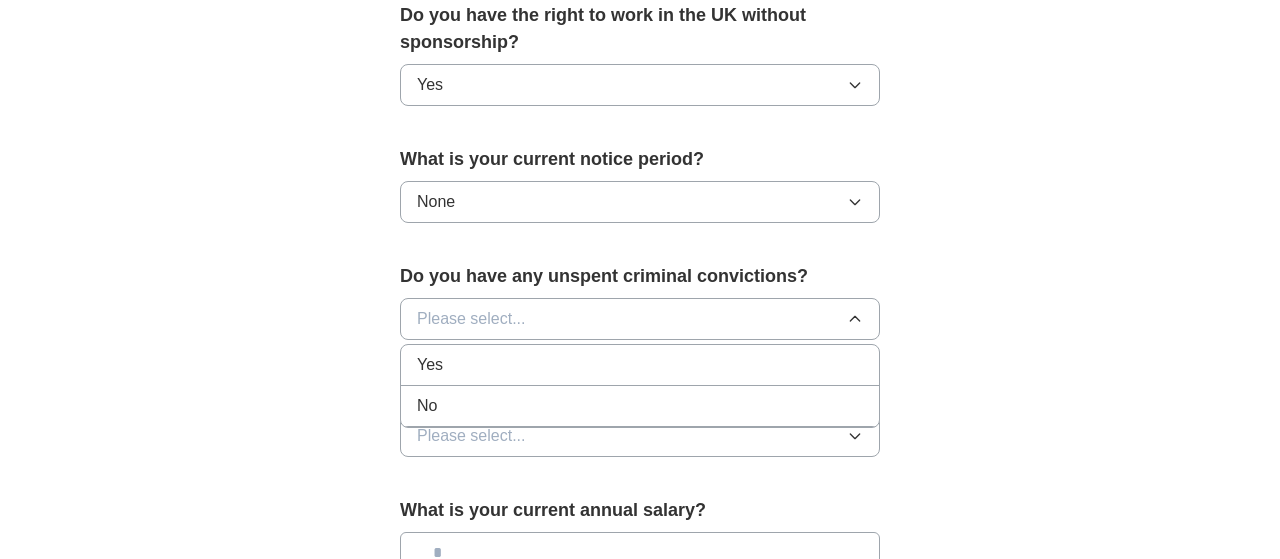 click on "No" at bounding box center (427, 406) 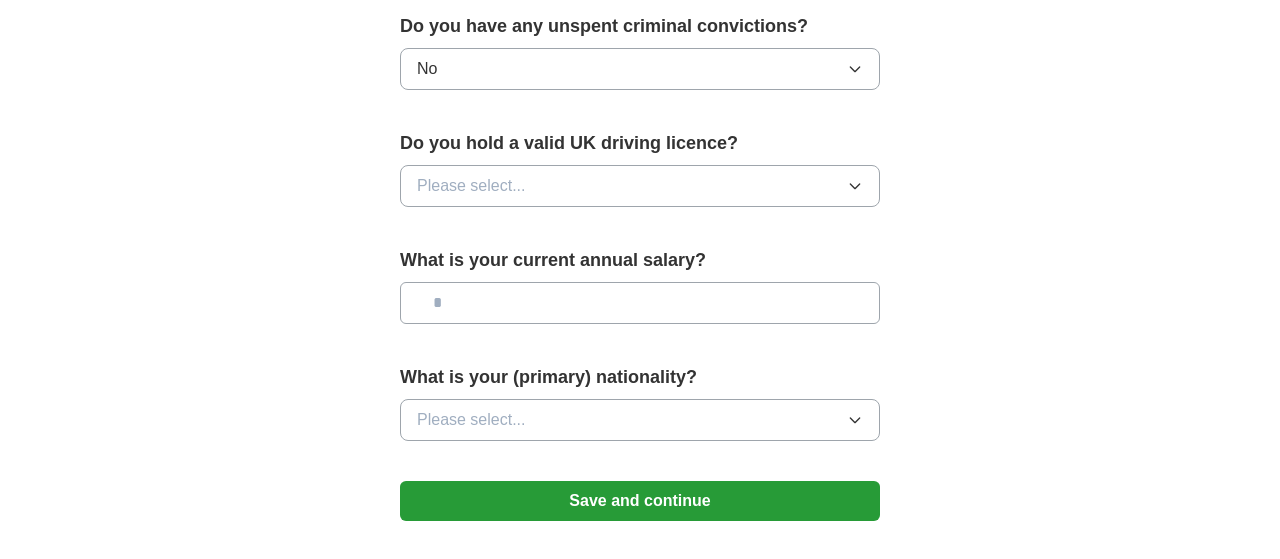 scroll, scrollTop: 1318, scrollLeft: 0, axis: vertical 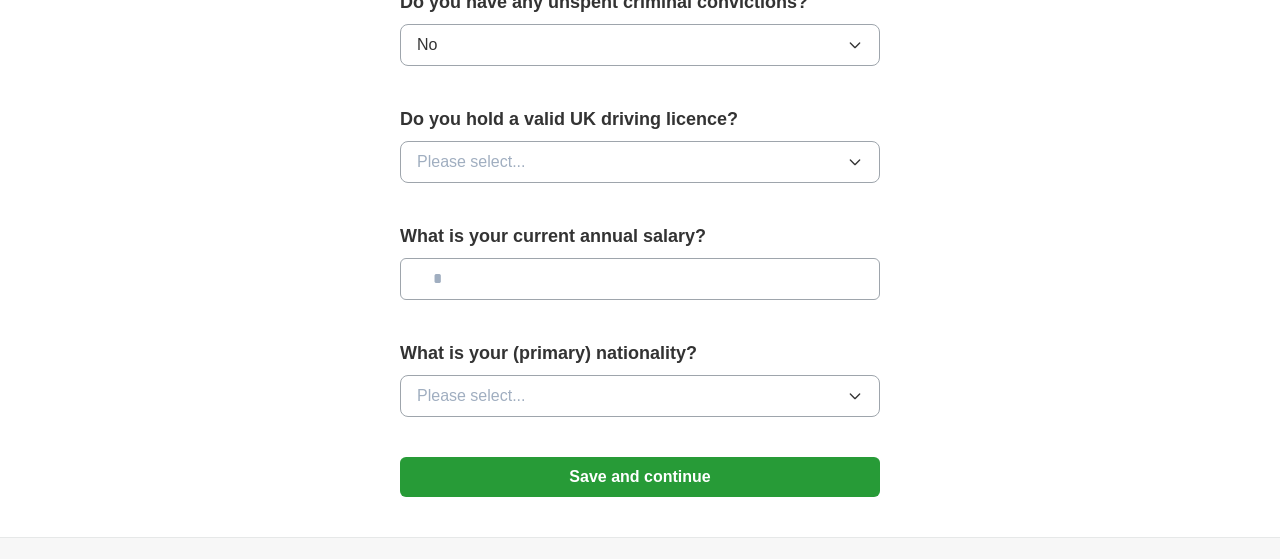 click on "Please select..." at bounding box center [471, 162] 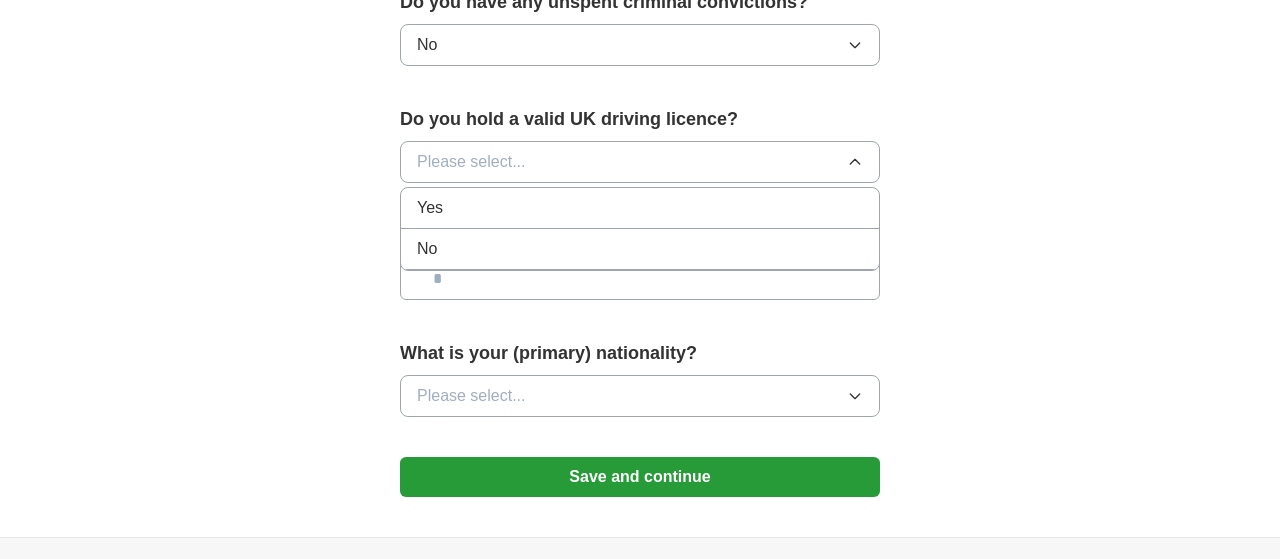 click on "No" at bounding box center (640, 249) 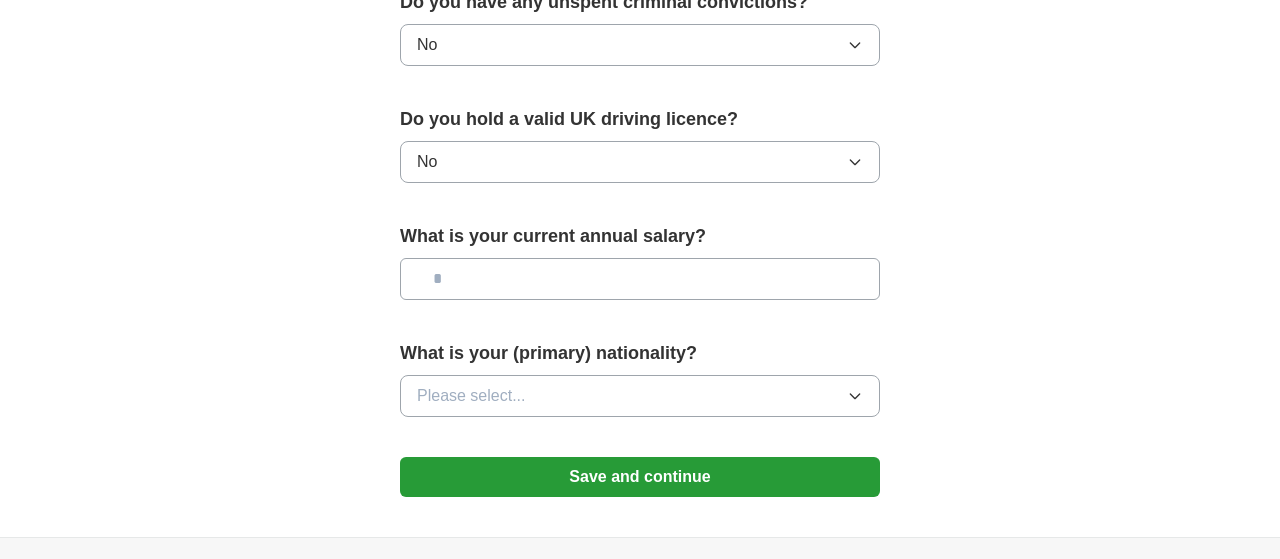 click at bounding box center (640, 279) 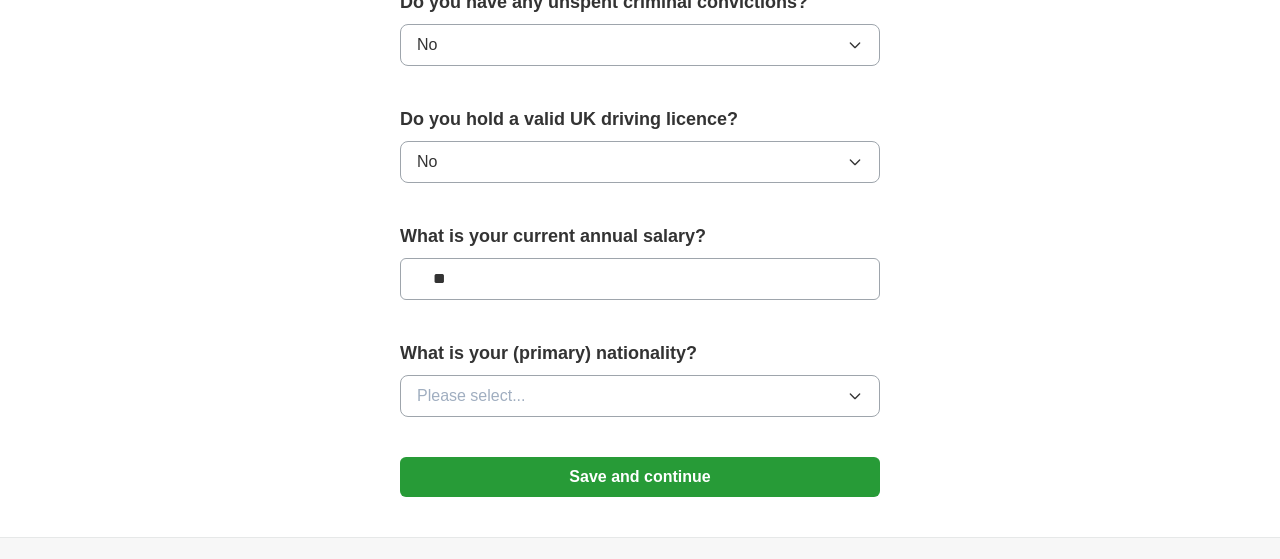 type on "**" 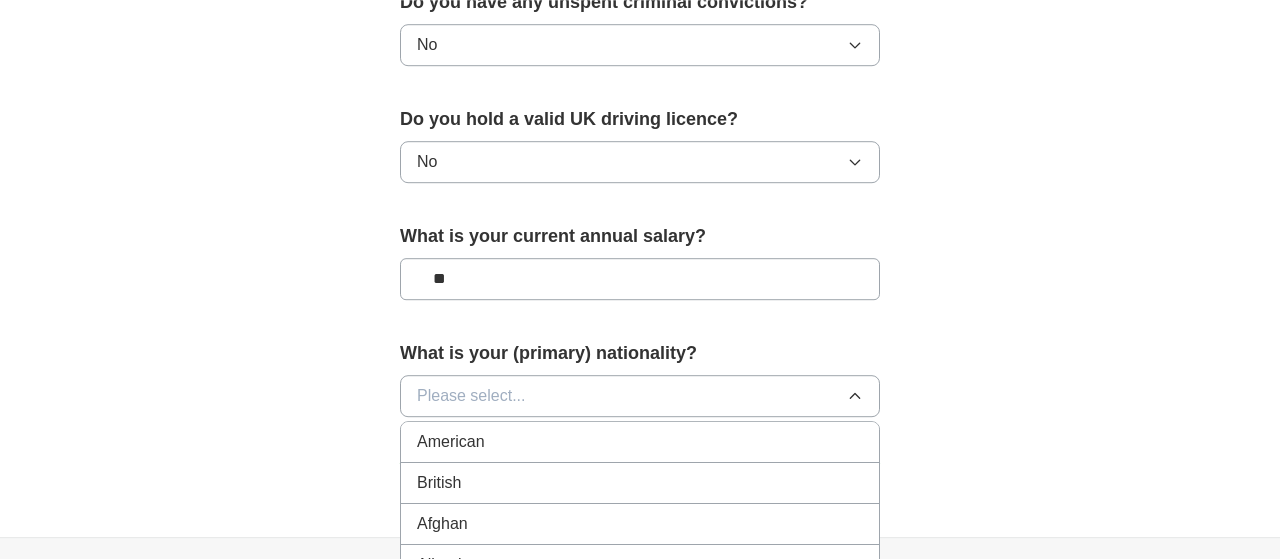 type 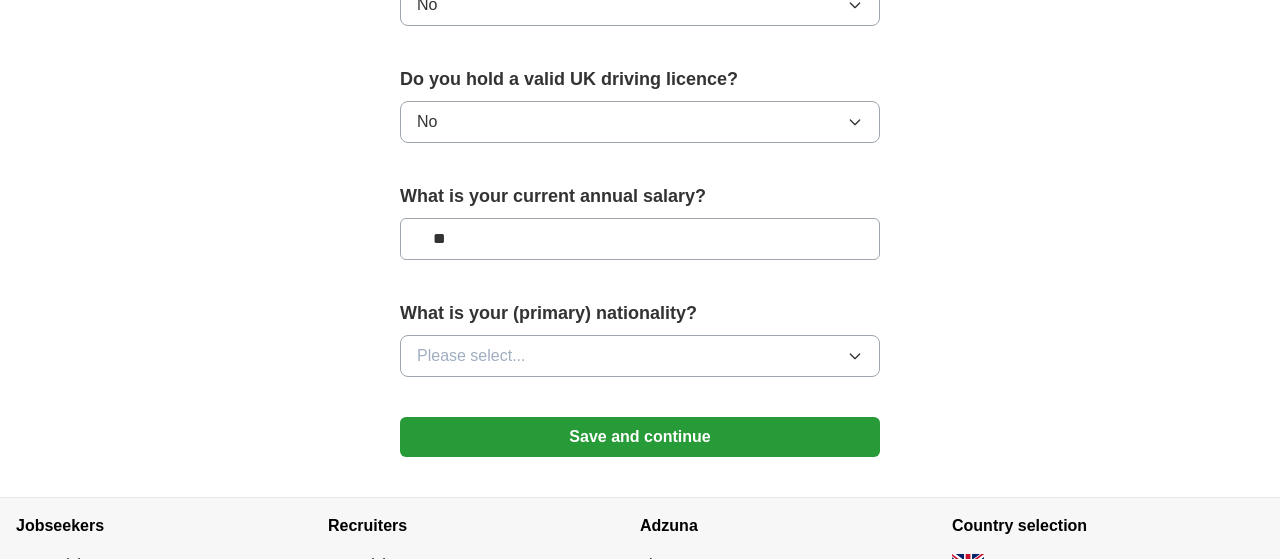 scroll, scrollTop: 1362, scrollLeft: 0, axis: vertical 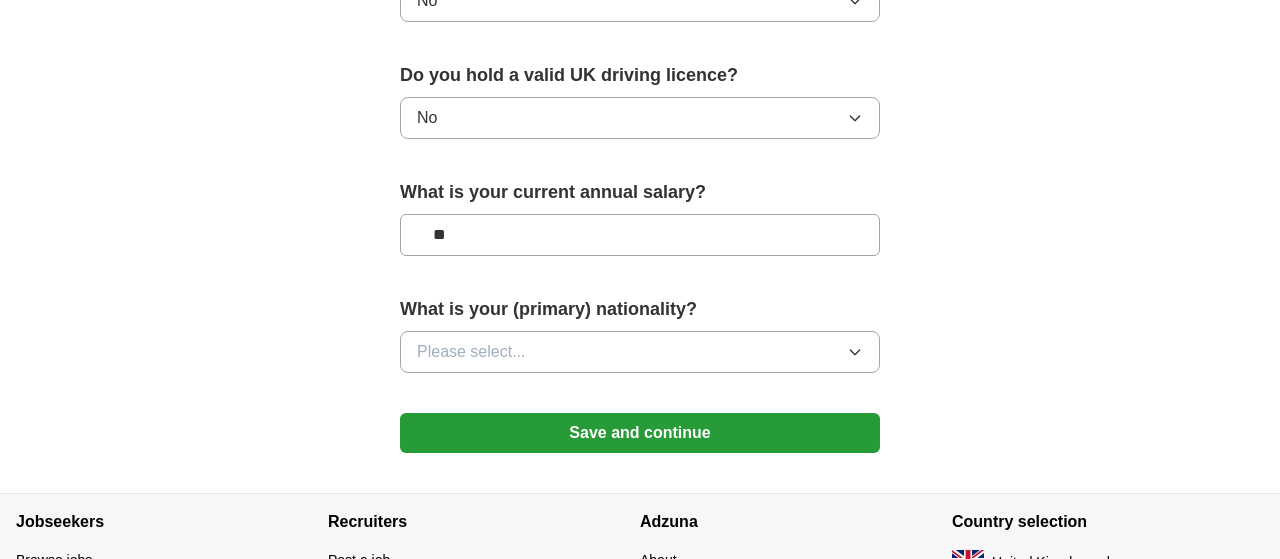 click on "Please select..." at bounding box center (640, 352) 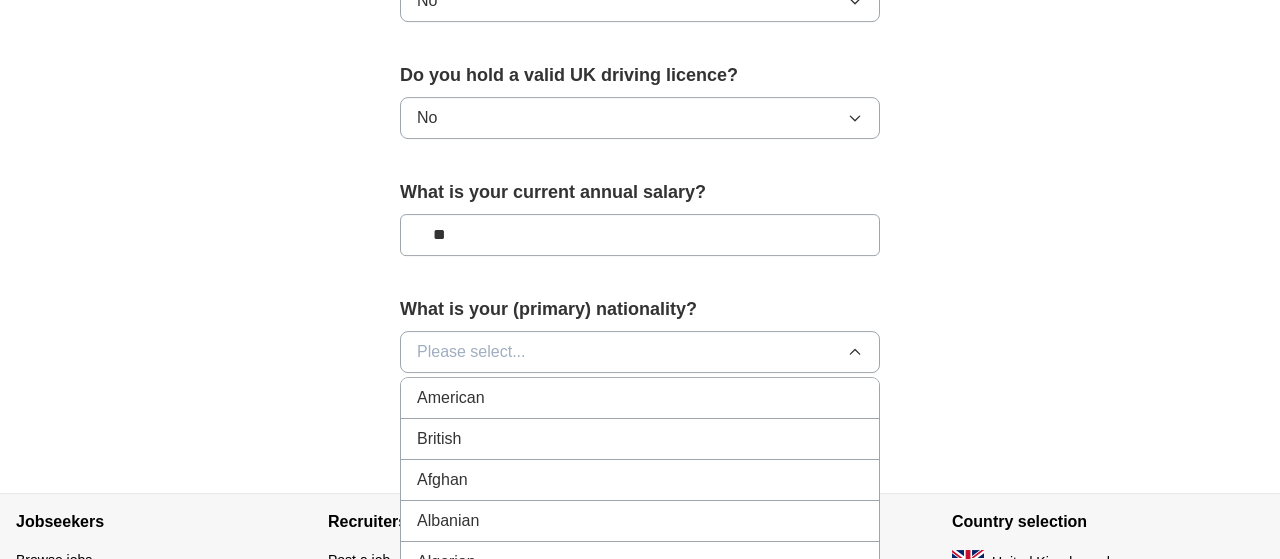 scroll, scrollTop: 1570, scrollLeft: 0, axis: vertical 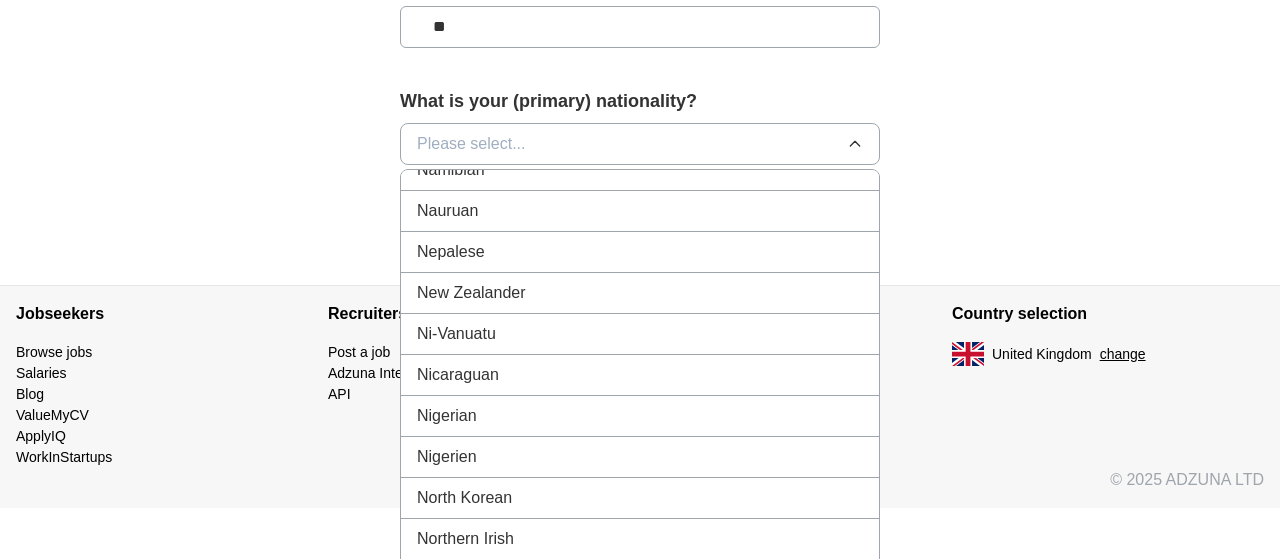 click on "Nigerian" at bounding box center [447, 416] 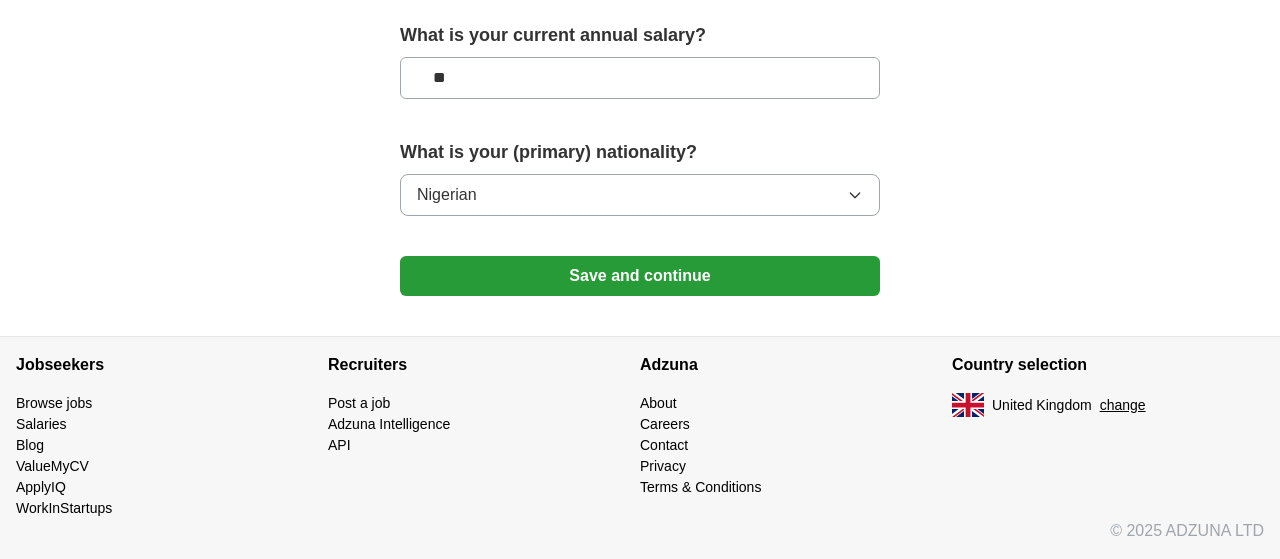 scroll, scrollTop: 1509, scrollLeft: 0, axis: vertical 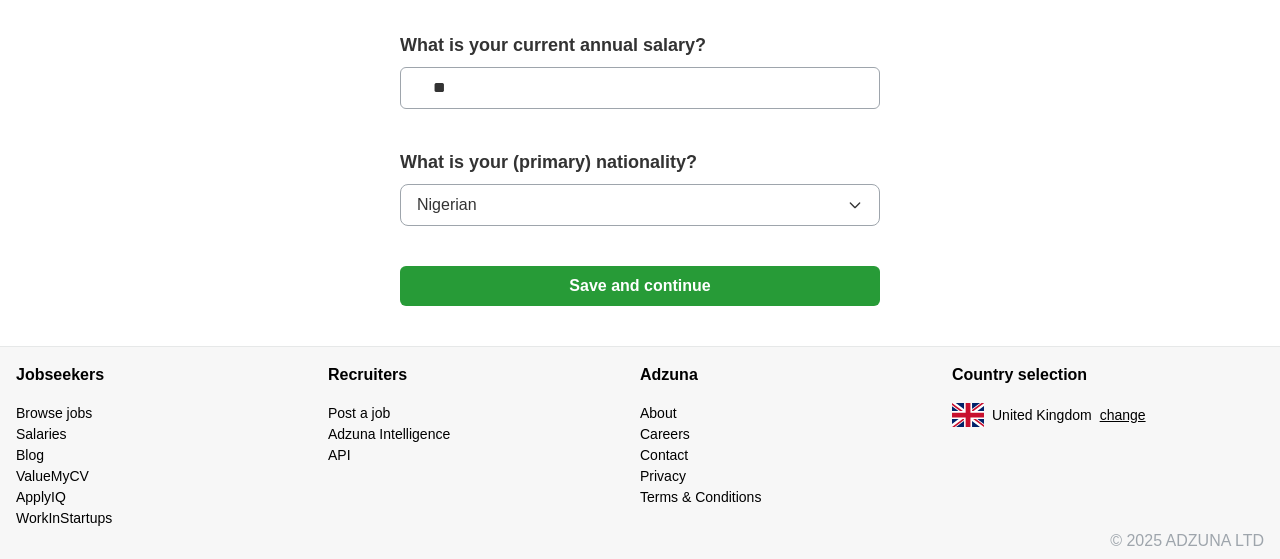 click on "Save and continue" at bounding box center [640, 286] 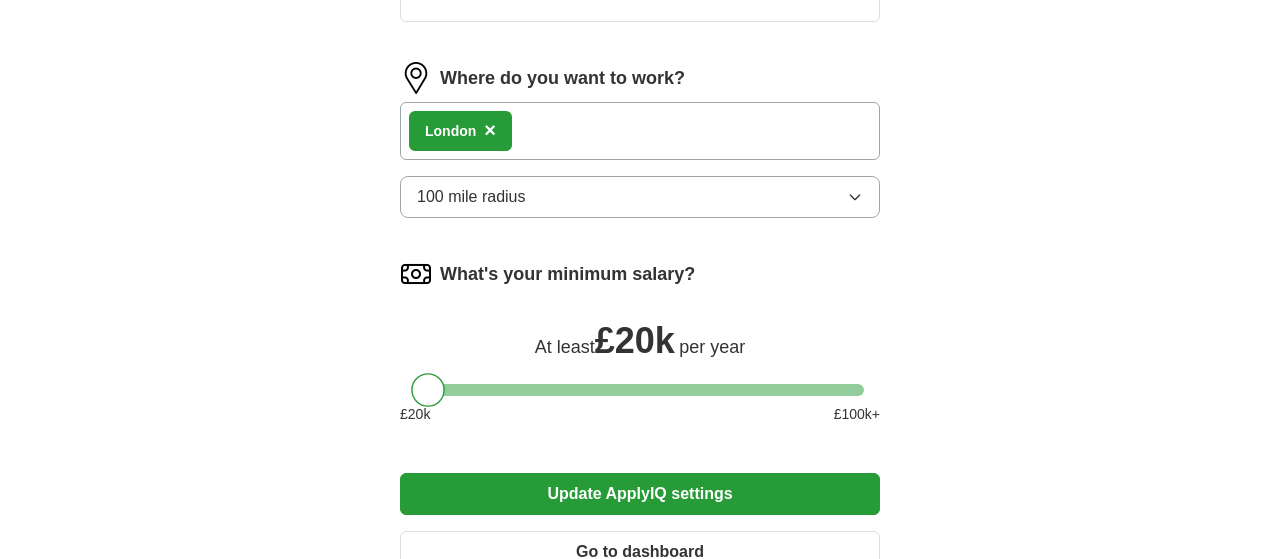 scroll, scrollTop: 873, scrollLeft: 0, axis: vertical 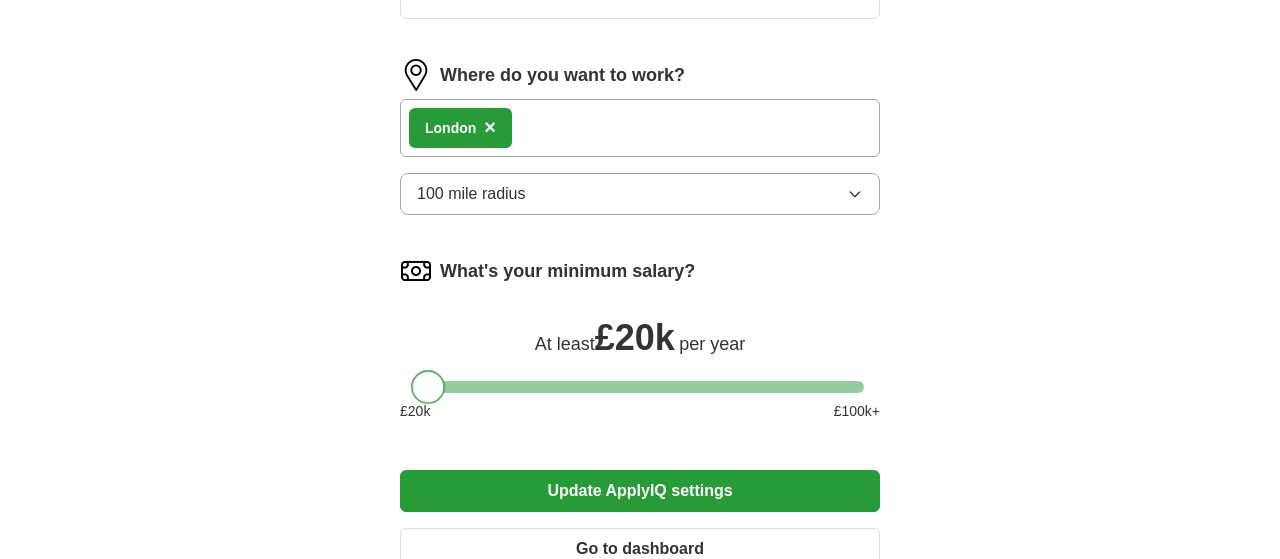 drag, startPoint x: 437, startPoint y: 380, endPoint x: 376, endPoint y: 388, distance: 61.522354 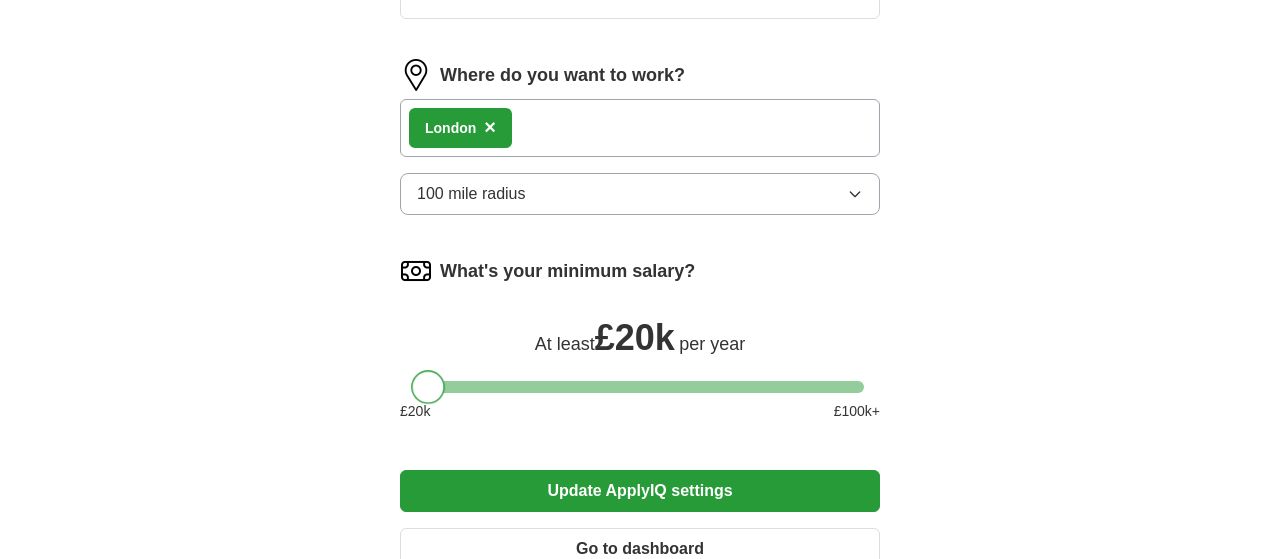click on "Let ApplyIQ do the hard work of searching and applying for jobs. Just tell us what you're looking for, and we'll do the rest. Select a CV [FIRST] [LAST] software engineering cv.pdf [DATE], [TIME] Upload a different CV By uploading your CV you agree to our T&Cs and Privacy Notice. First Name ****** Last Name ******* What job are you looking for? Enter job titles and/or pick from our suggestions (6-10 recommended) Where do you want to work? [CITY] × 100 mile radius What's your minimum salary? At least £ 20k per year £ 20 k £ 100 k+ Update ApplyIQ settings Go to dashboard" at bounding box center (640, -47) 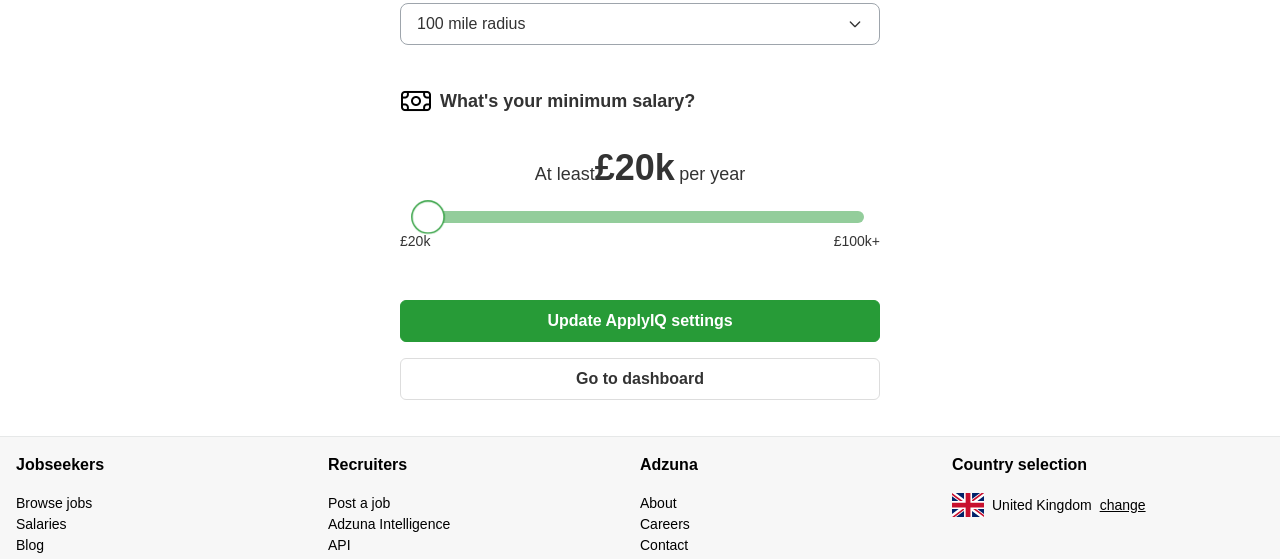 scroll, scrollTop: 1048, scrollLeft: 0, axis: vertical 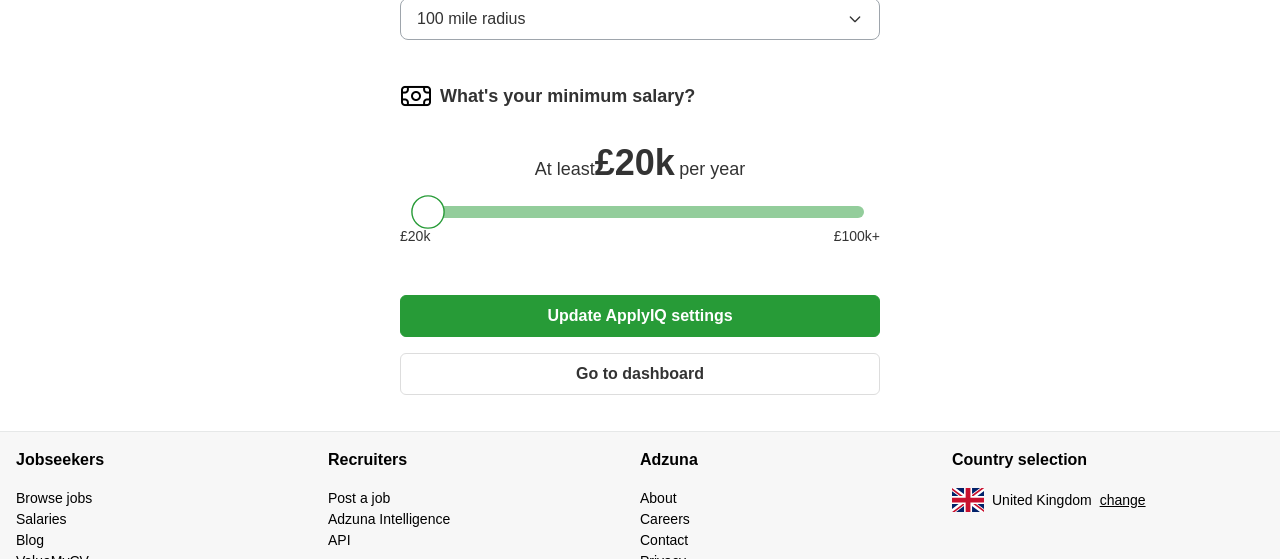 click on "Update ApplyIQ settings" at bounding box center [640, 316] 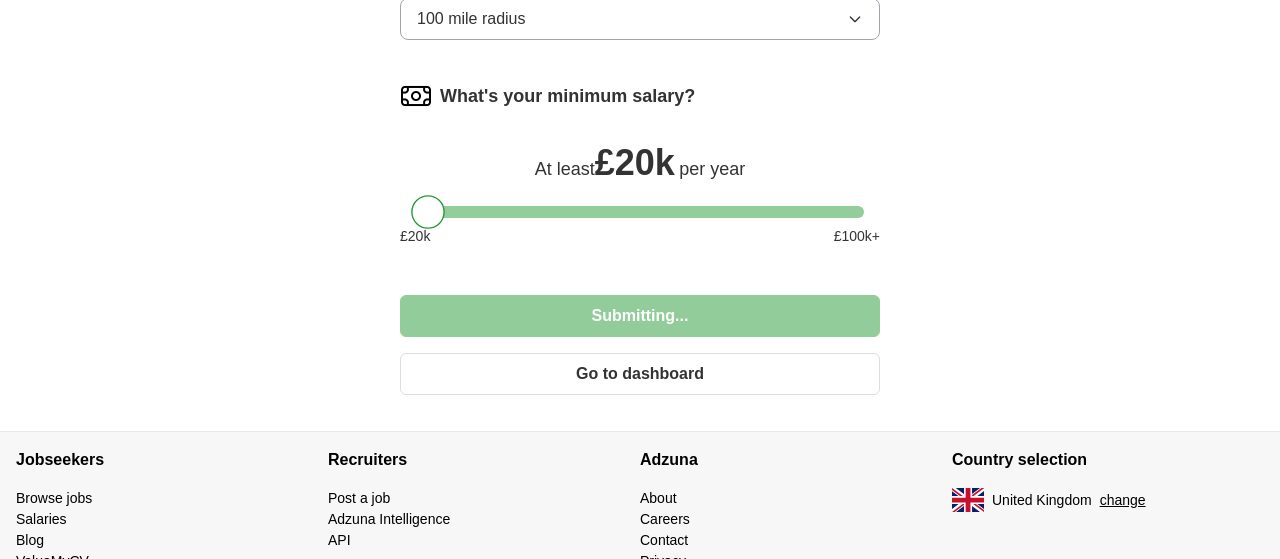 scroll, scrollTop: 1437, scrollLeft: 0, axis: vertical 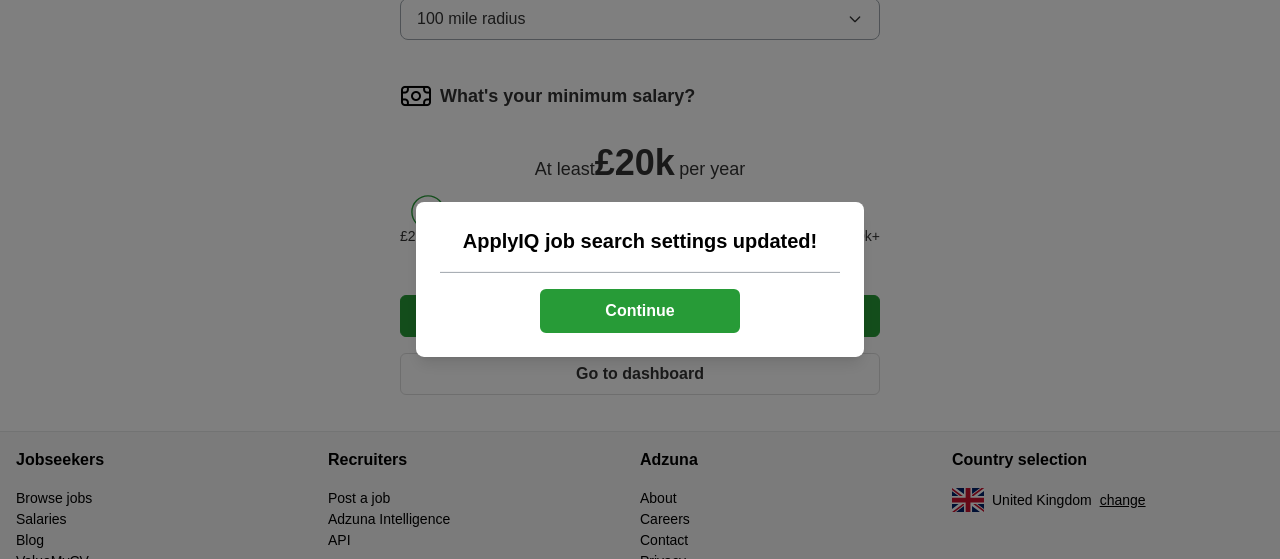 click on "Continue" at bounding box center (640, 311) 